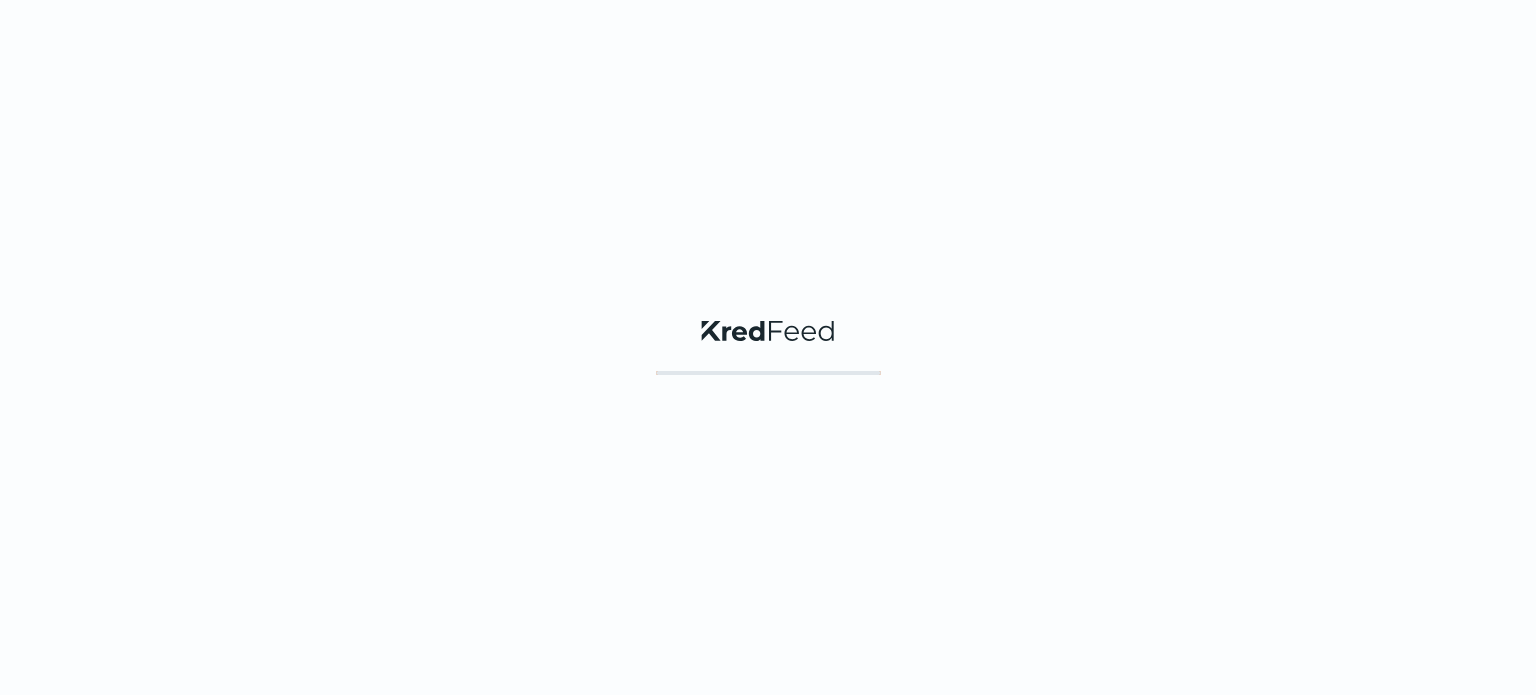 scroll, scrollTop: 0, scrollLeft: 0, axis: both 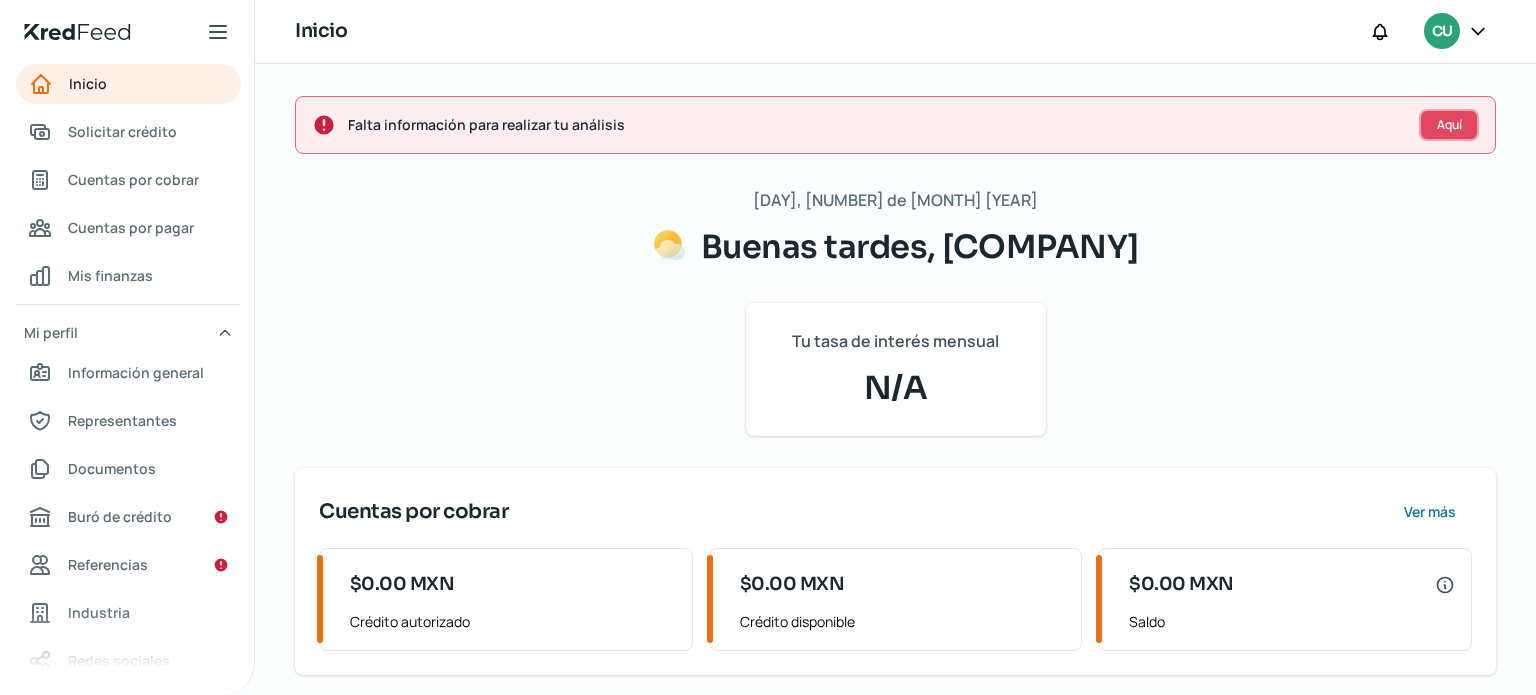 click on "Aquí" at bounding box center (1449, 125) 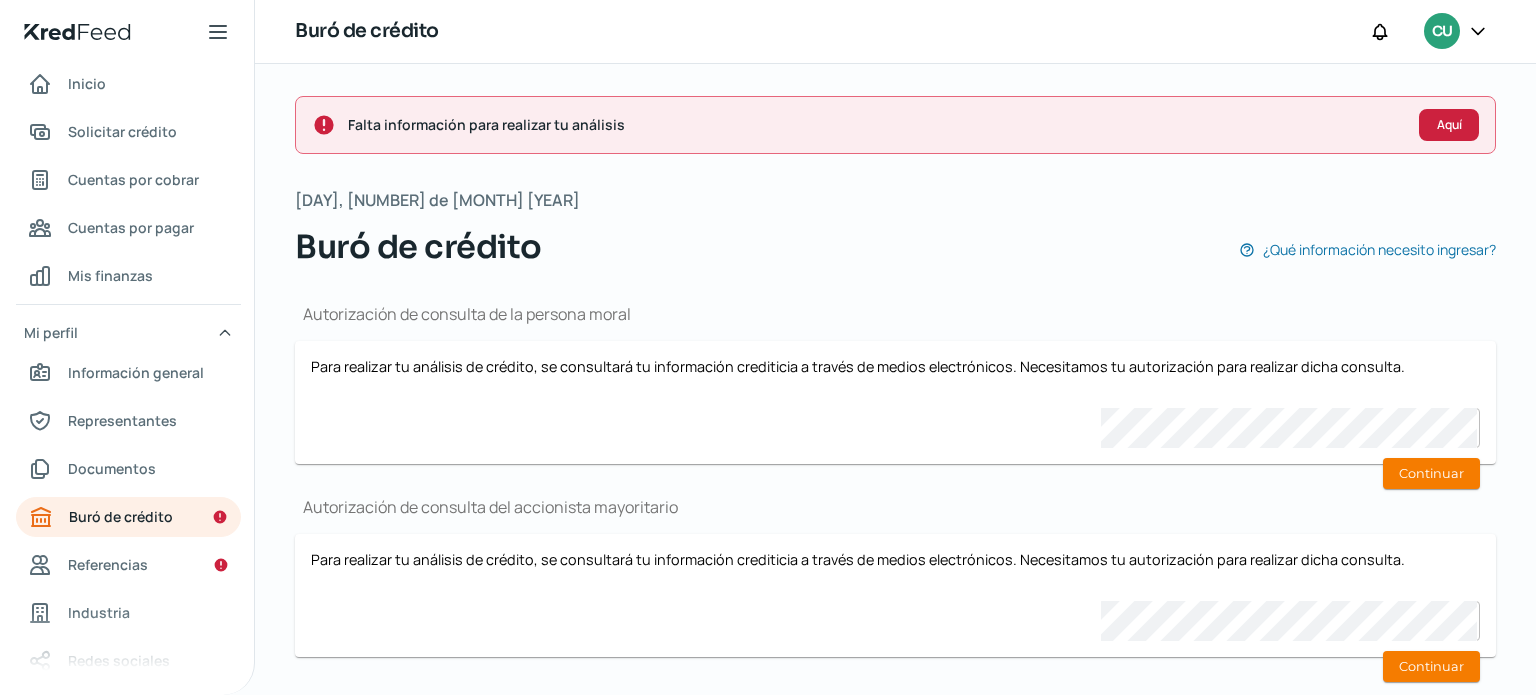 scroll, scrollTop: 40, scrollLeft: 0, axis: vertical 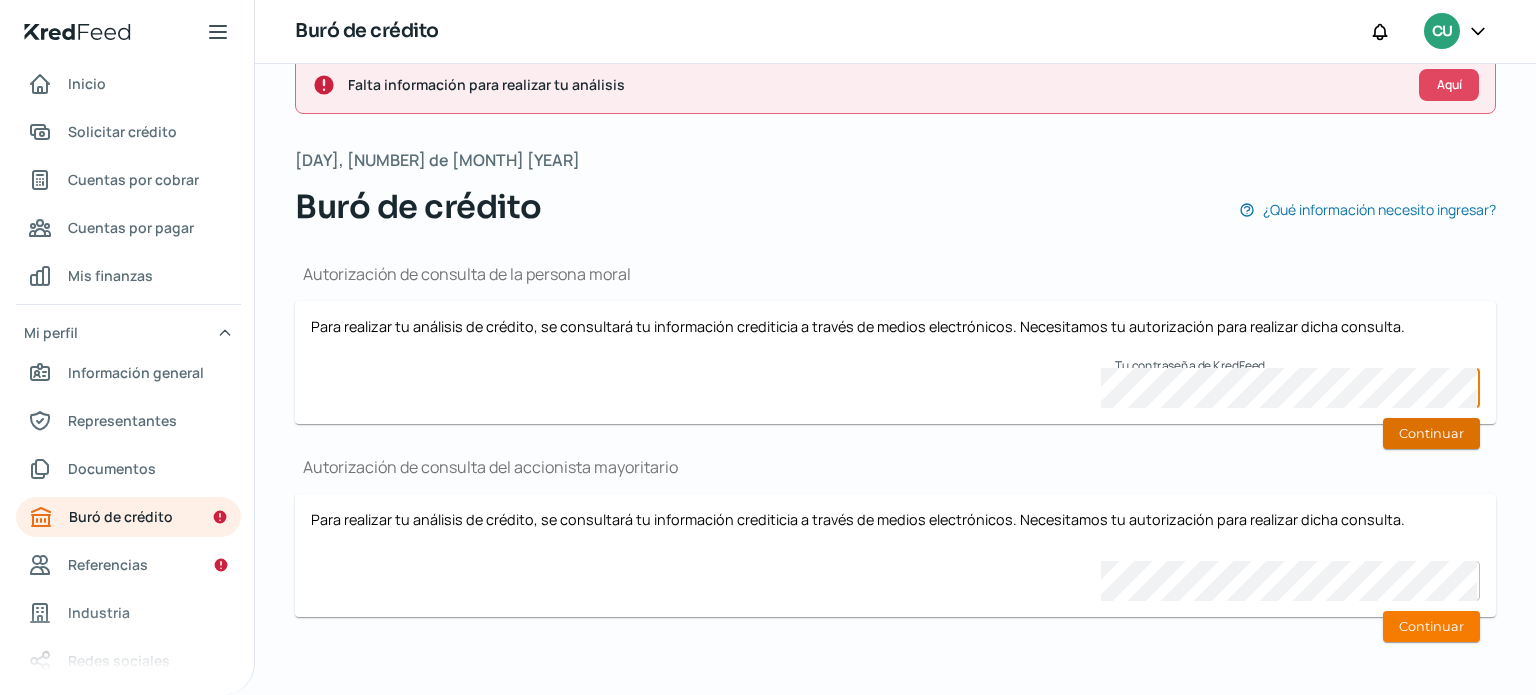click on "Continuar" at bounding box center (1431, 433) 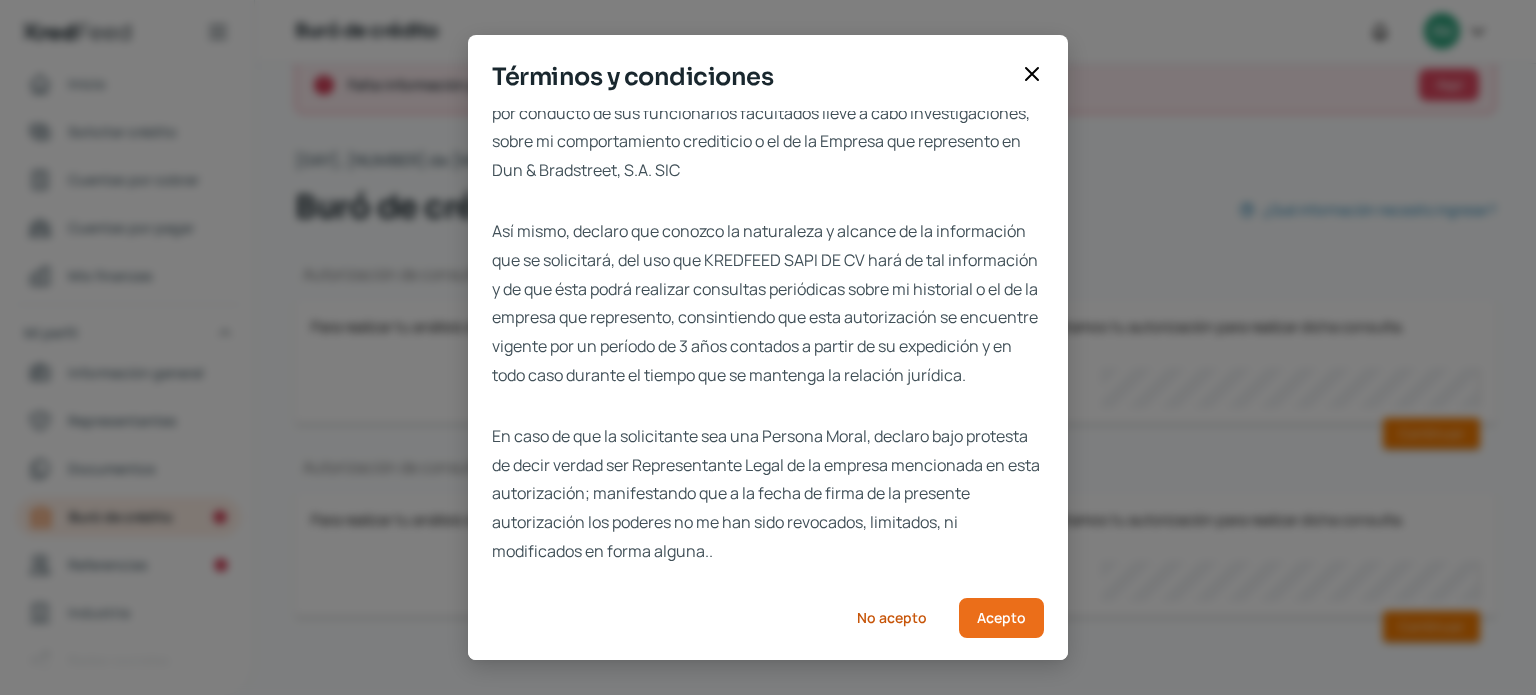 scroll, scrollTop: 71, scrollLeft: 0, axis: vertical 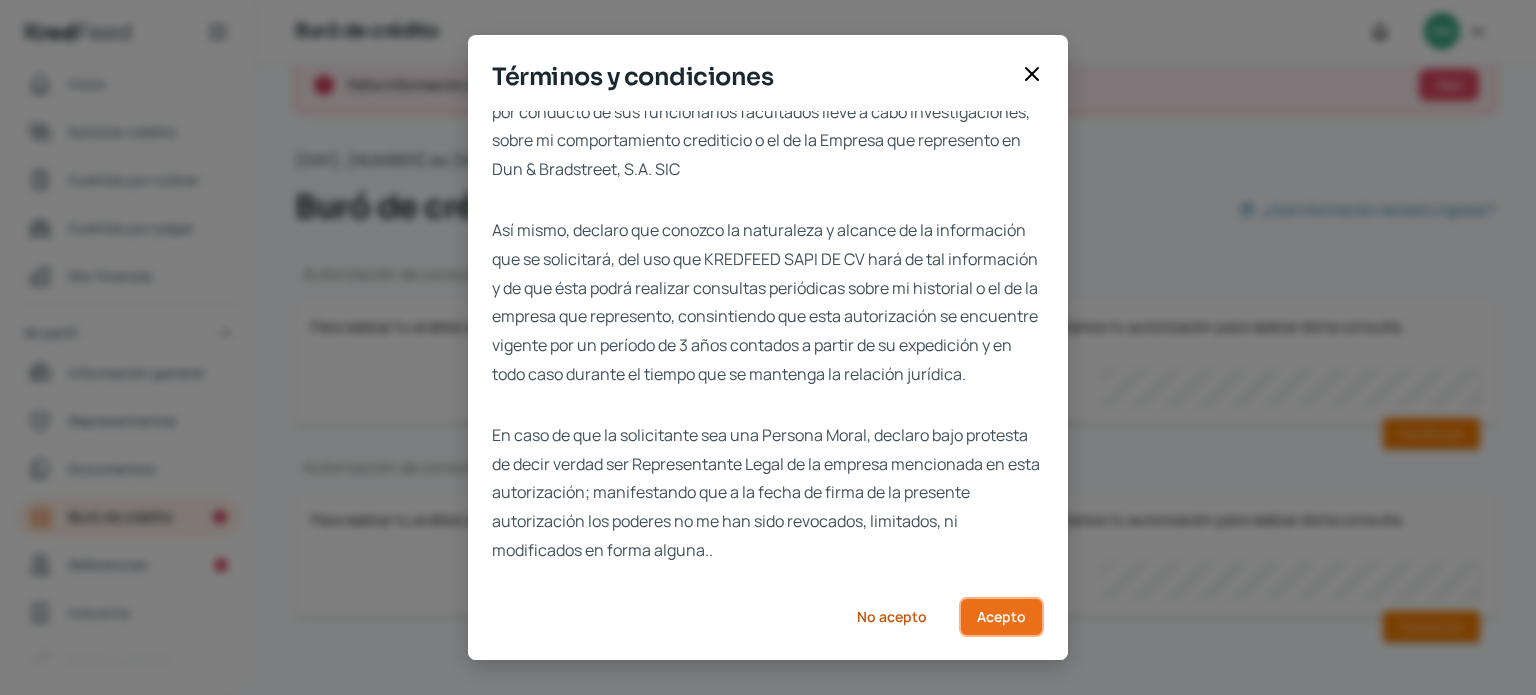 click on "Acepto" at bounding box center [1001, 617] 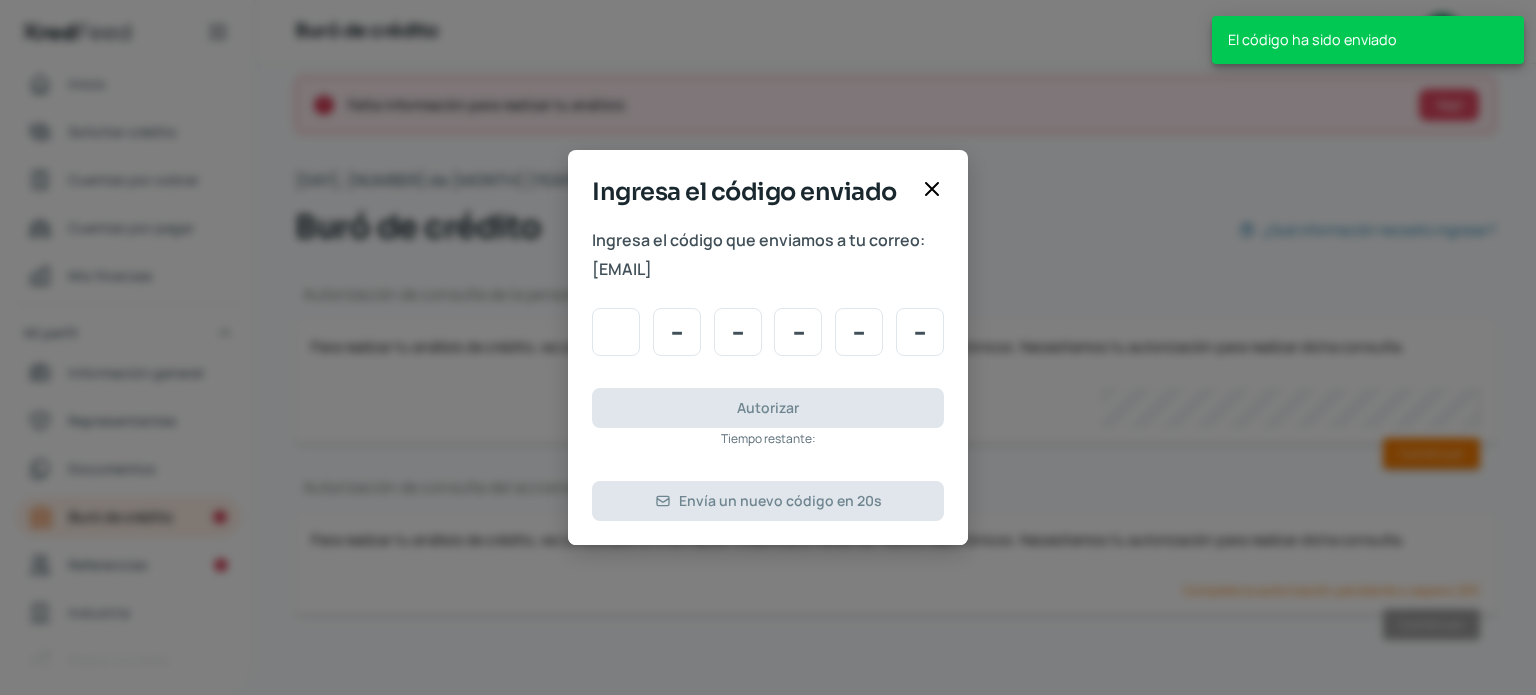 scroll, scrollTop: 18, scrollLeft: 0, axis: vertical 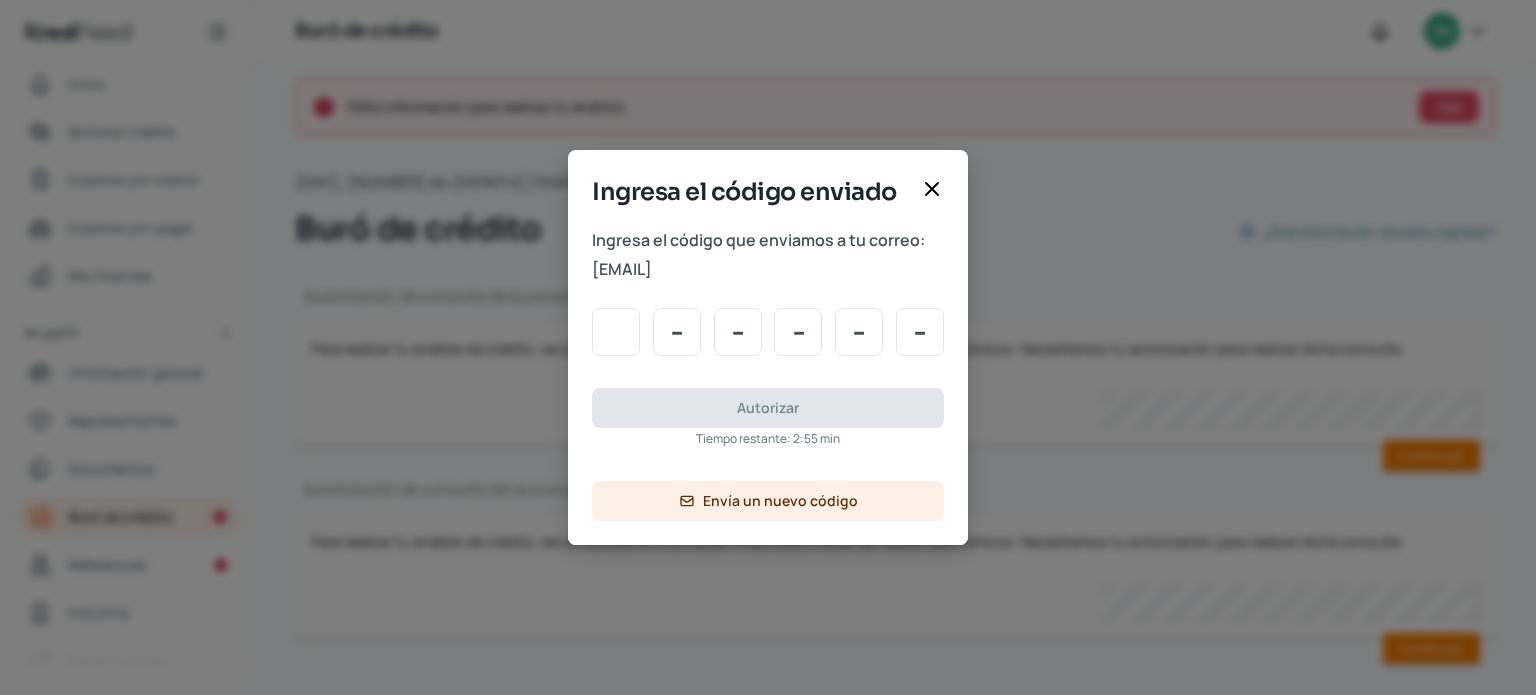 click at bounding box center (616, 332) 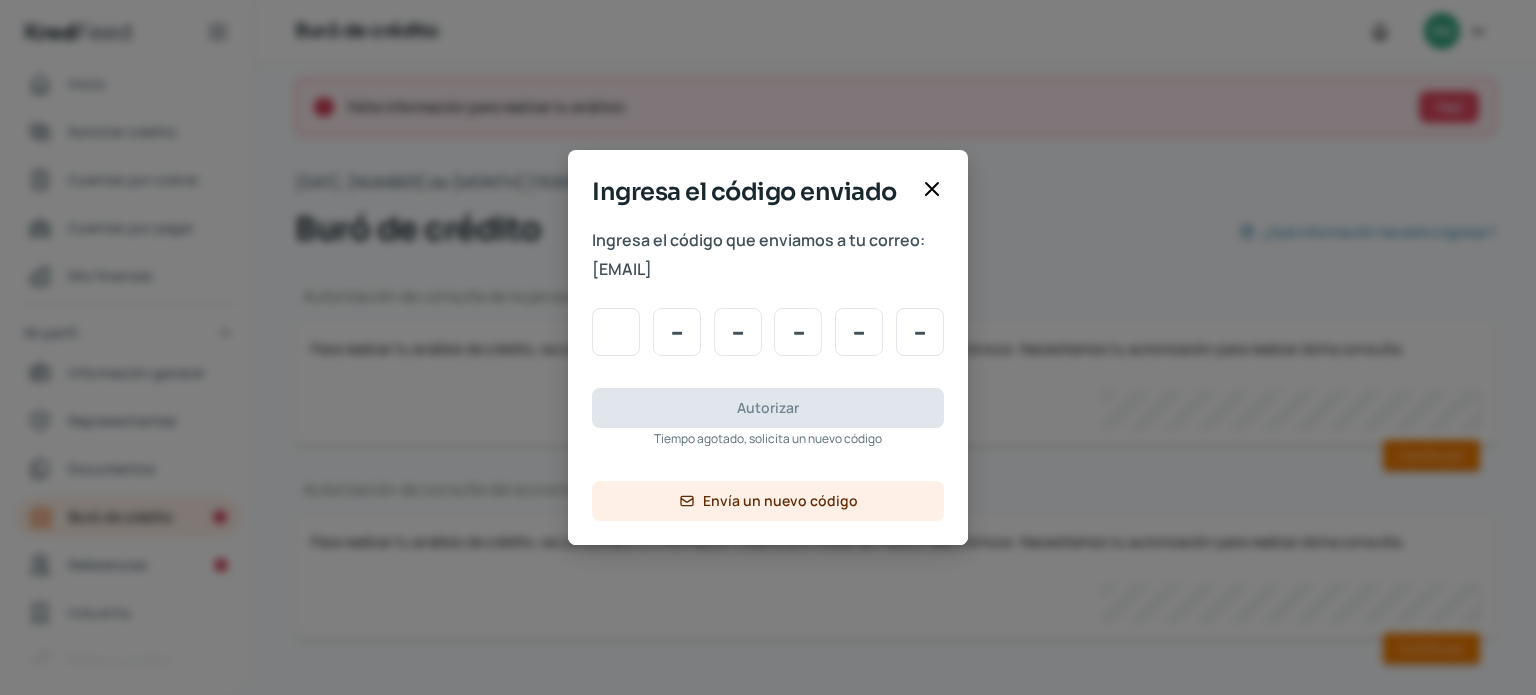 type on "2" 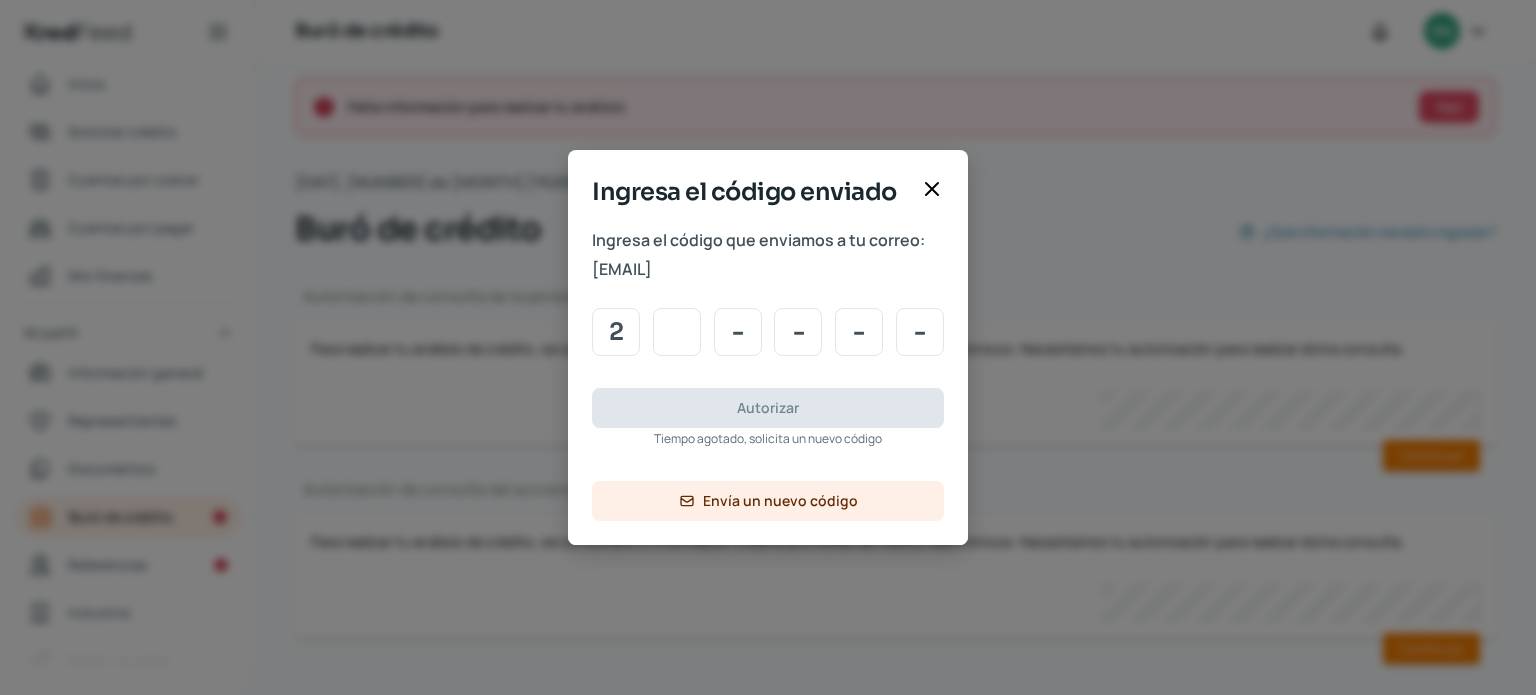 type on "7" 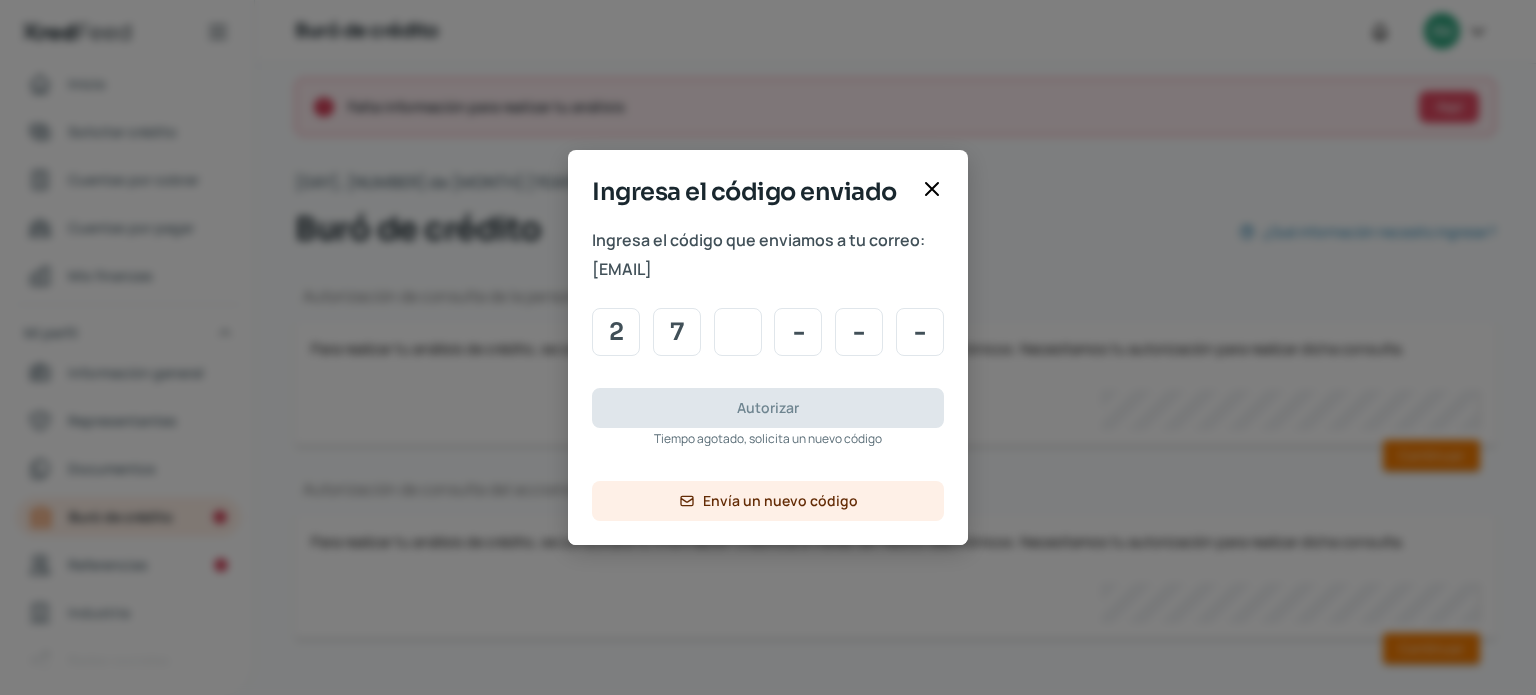 type on "2" 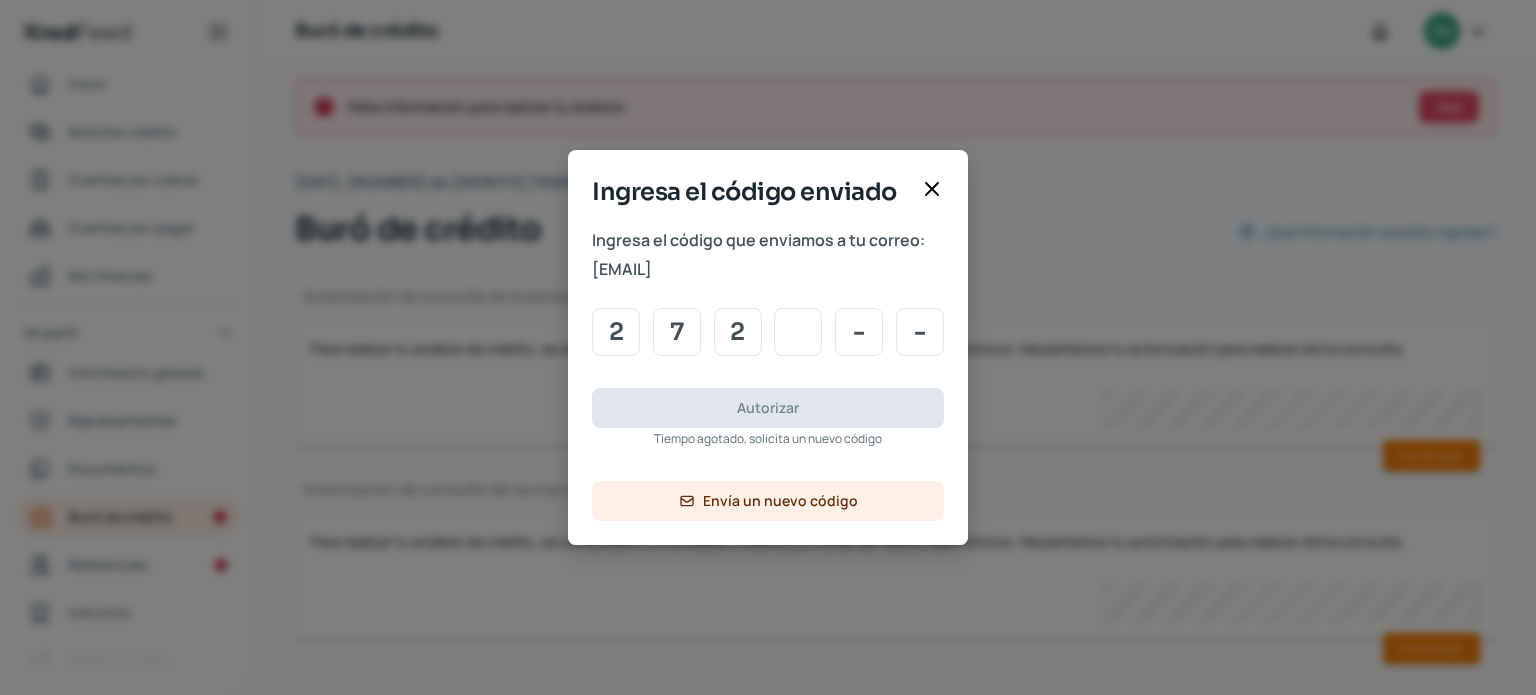 type on "5" 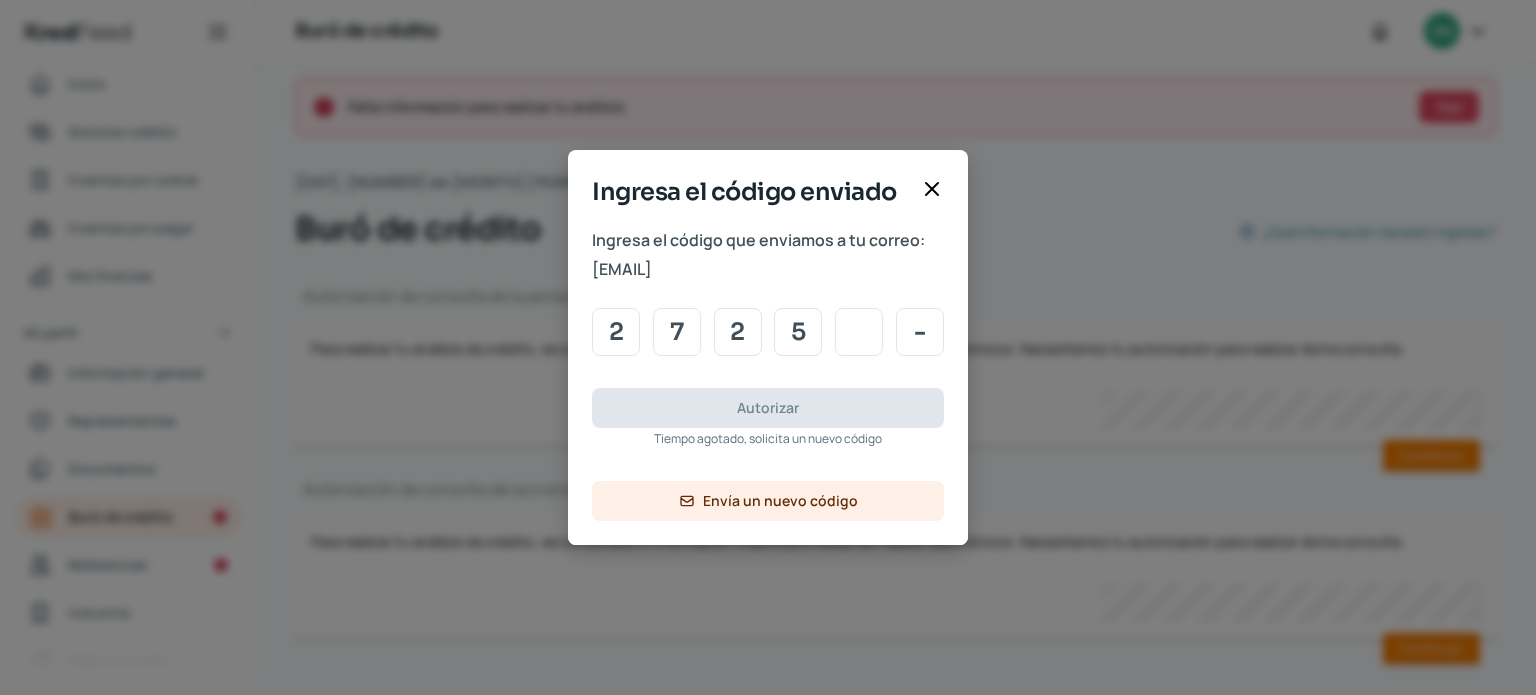 type on "6" 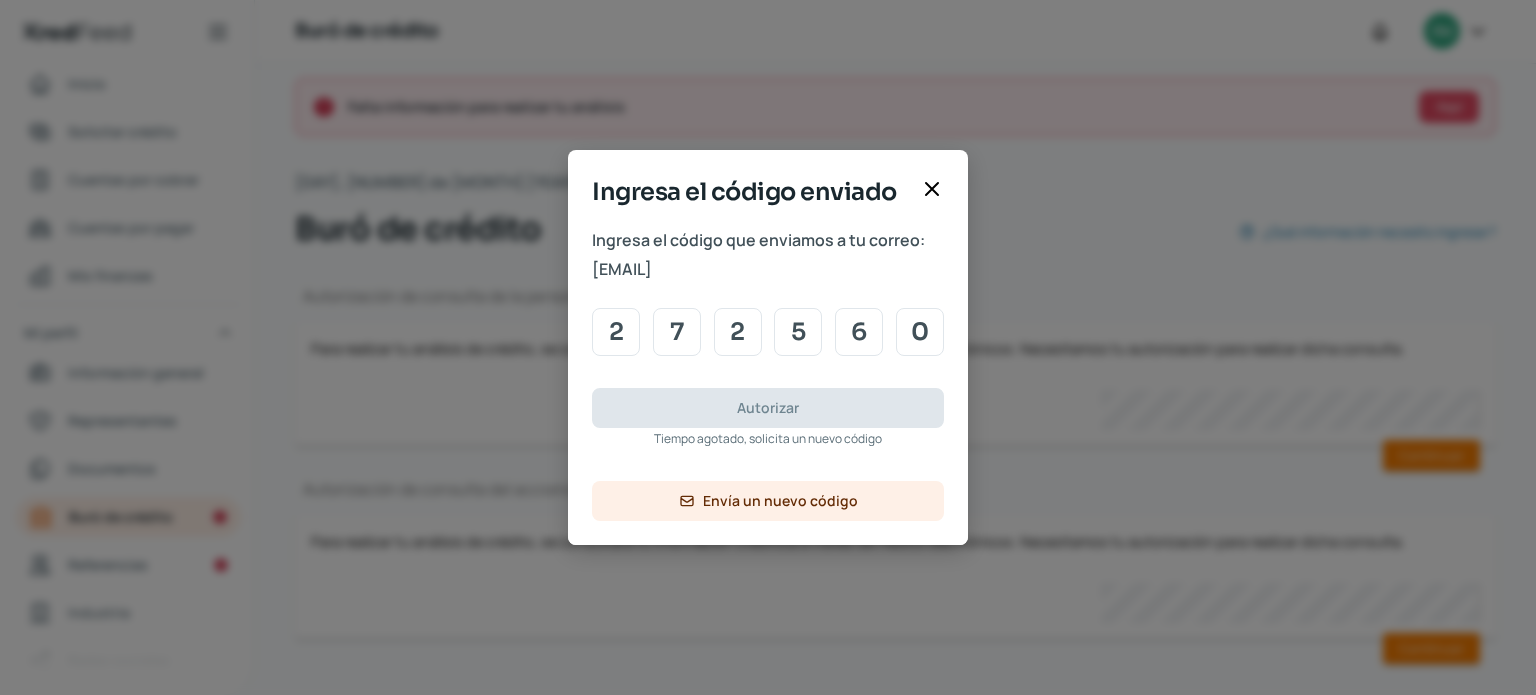 type on "0" 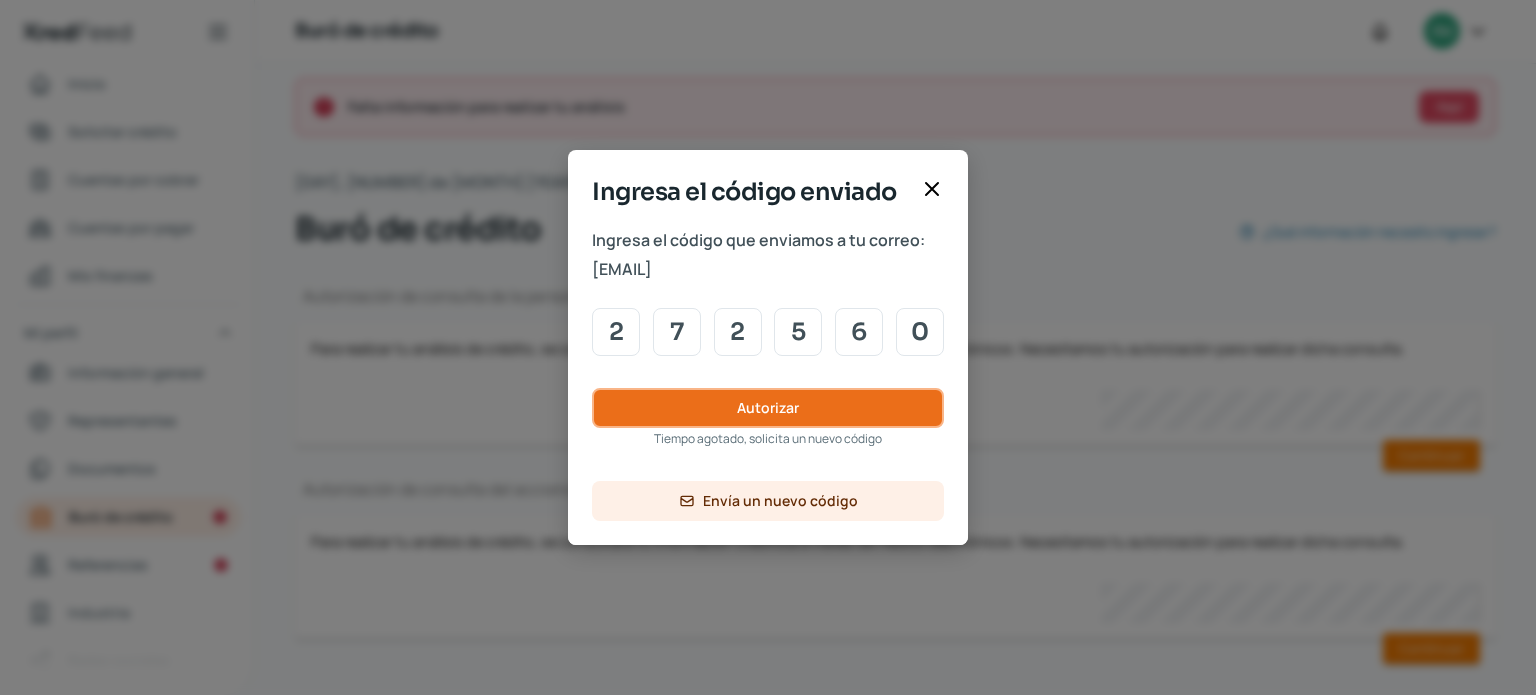 click on "Autorizar" at bounding box center (768, 408) 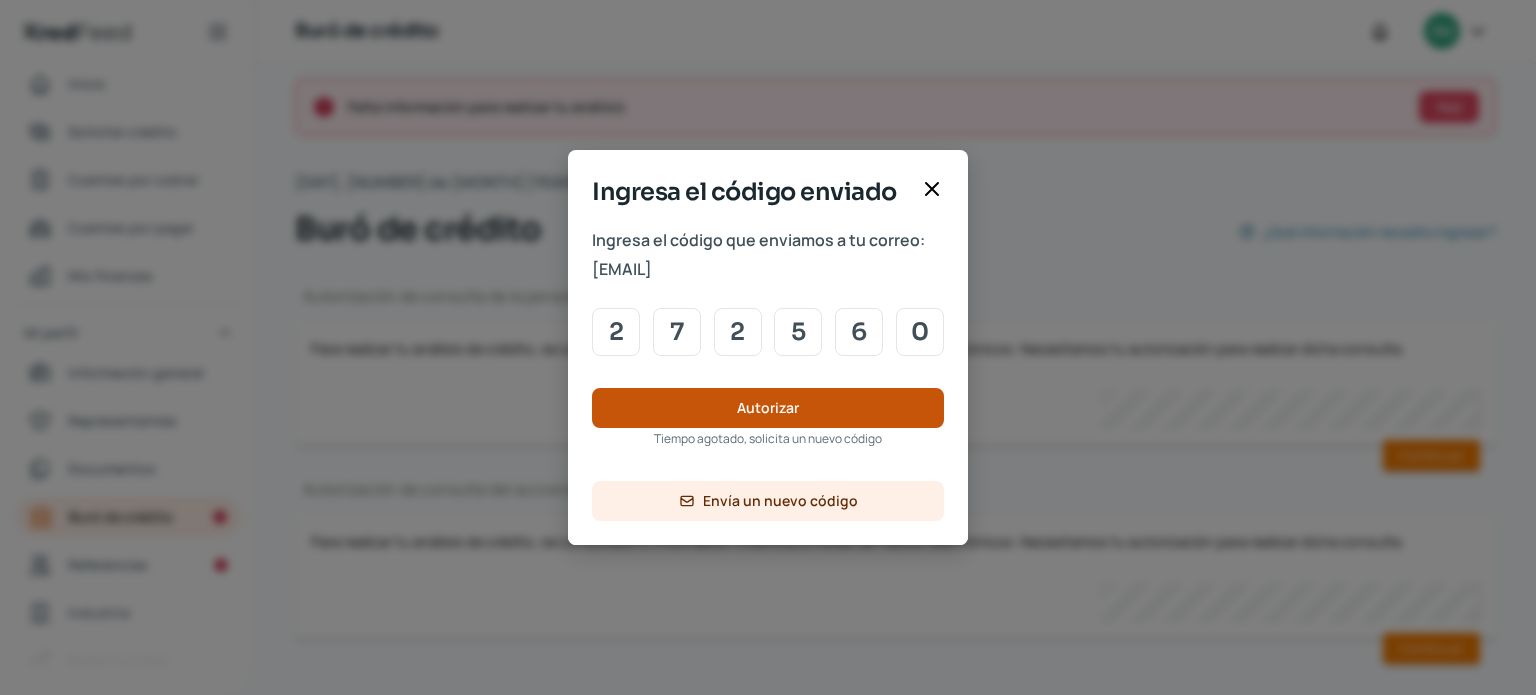 type 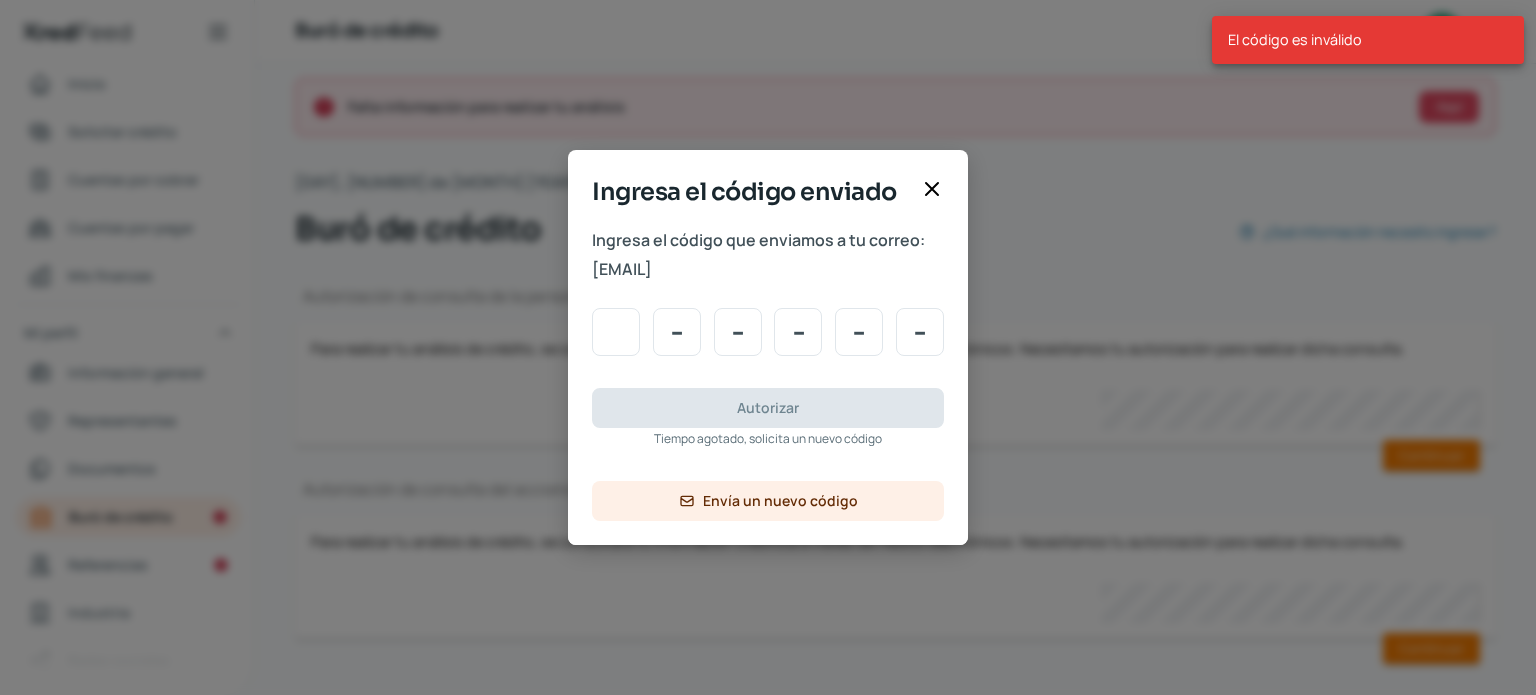 type on "2" 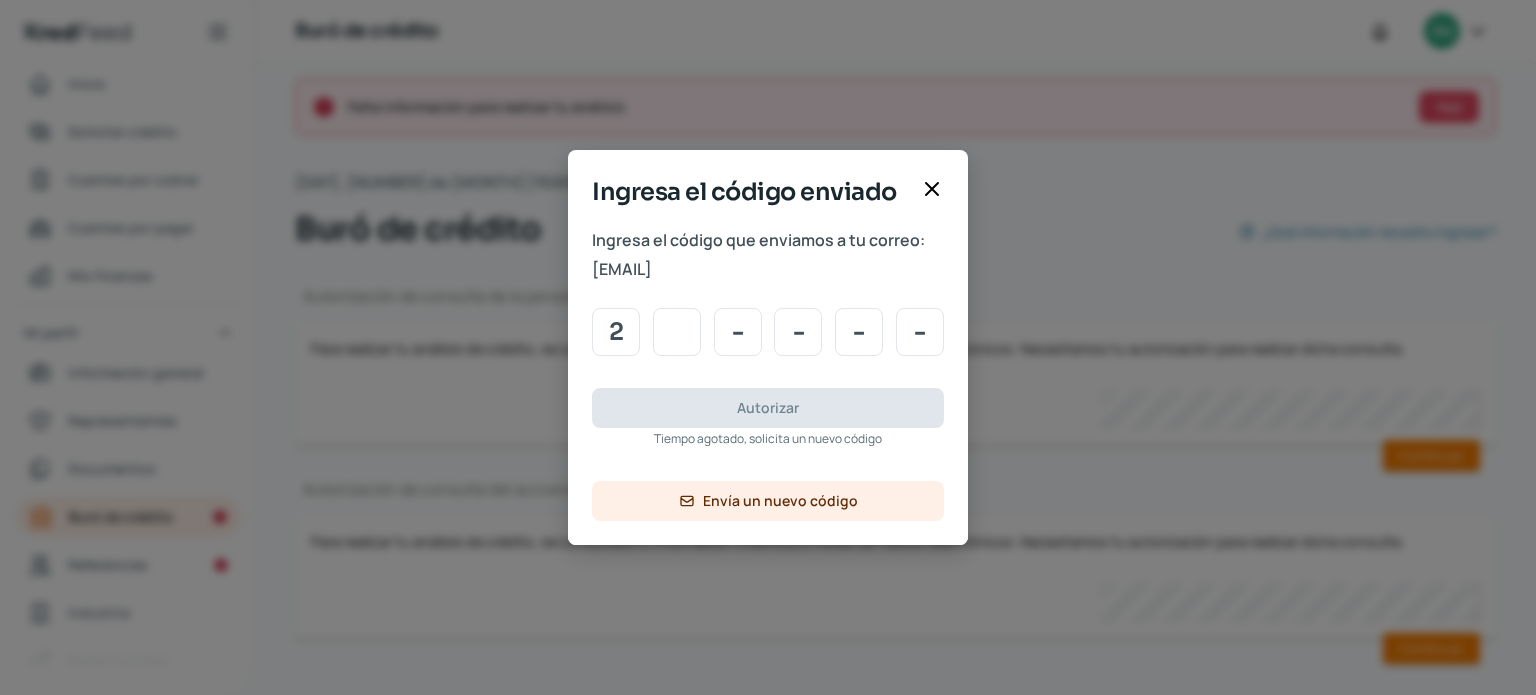 type on "7" 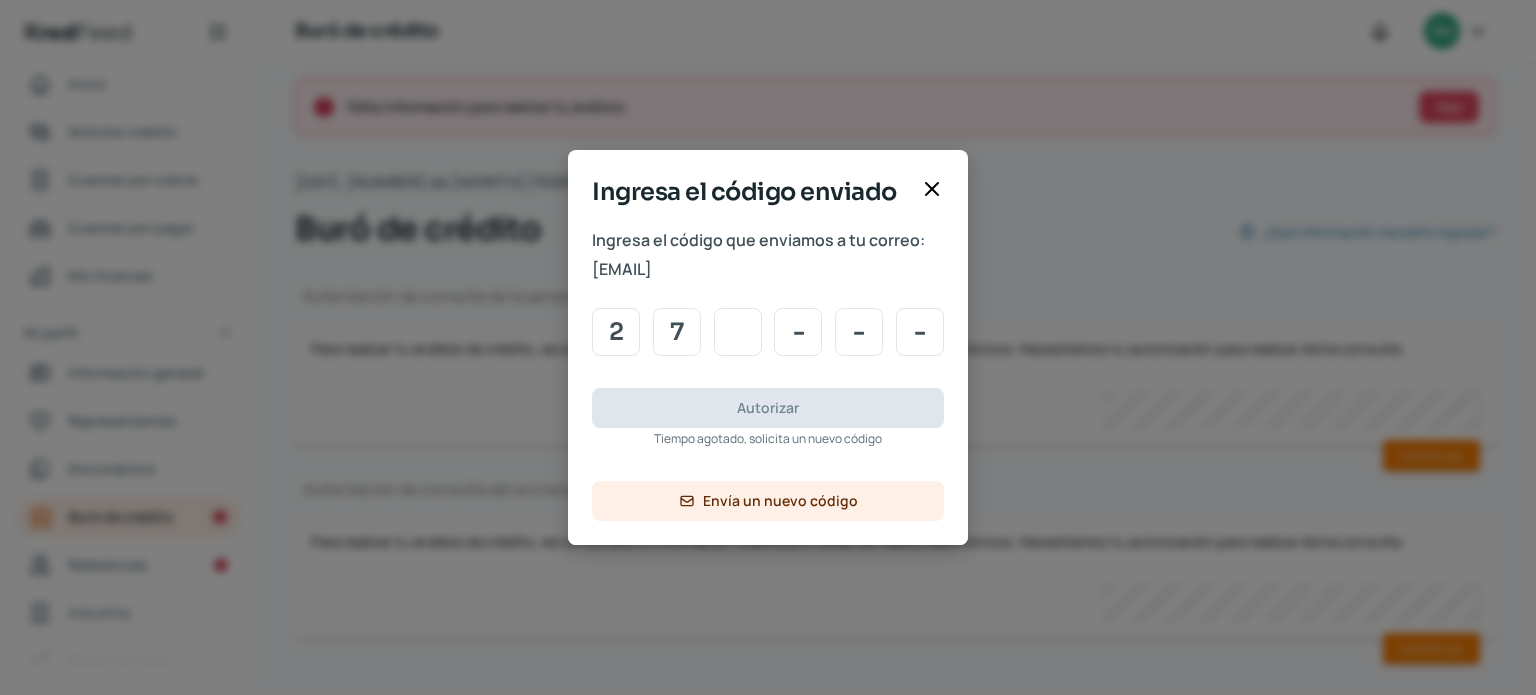 type on "2" 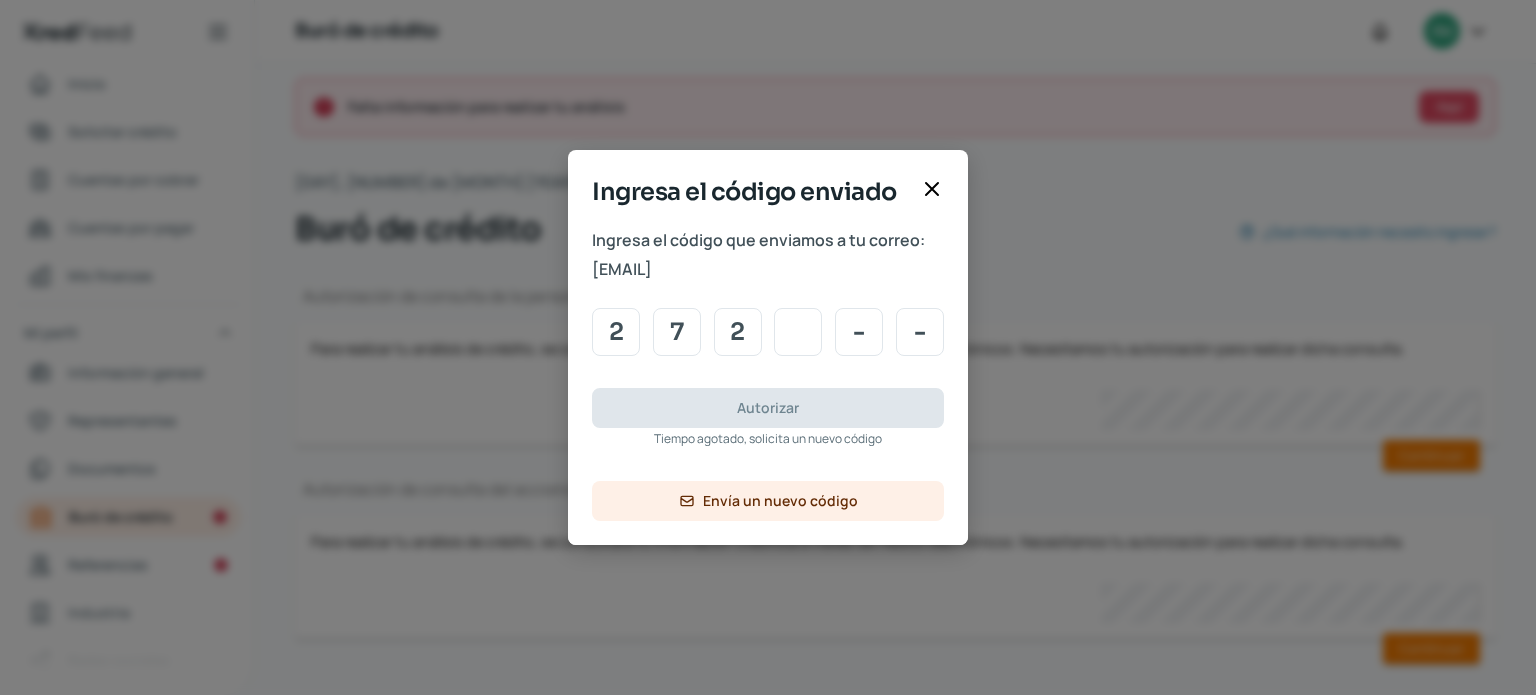 type on "5" 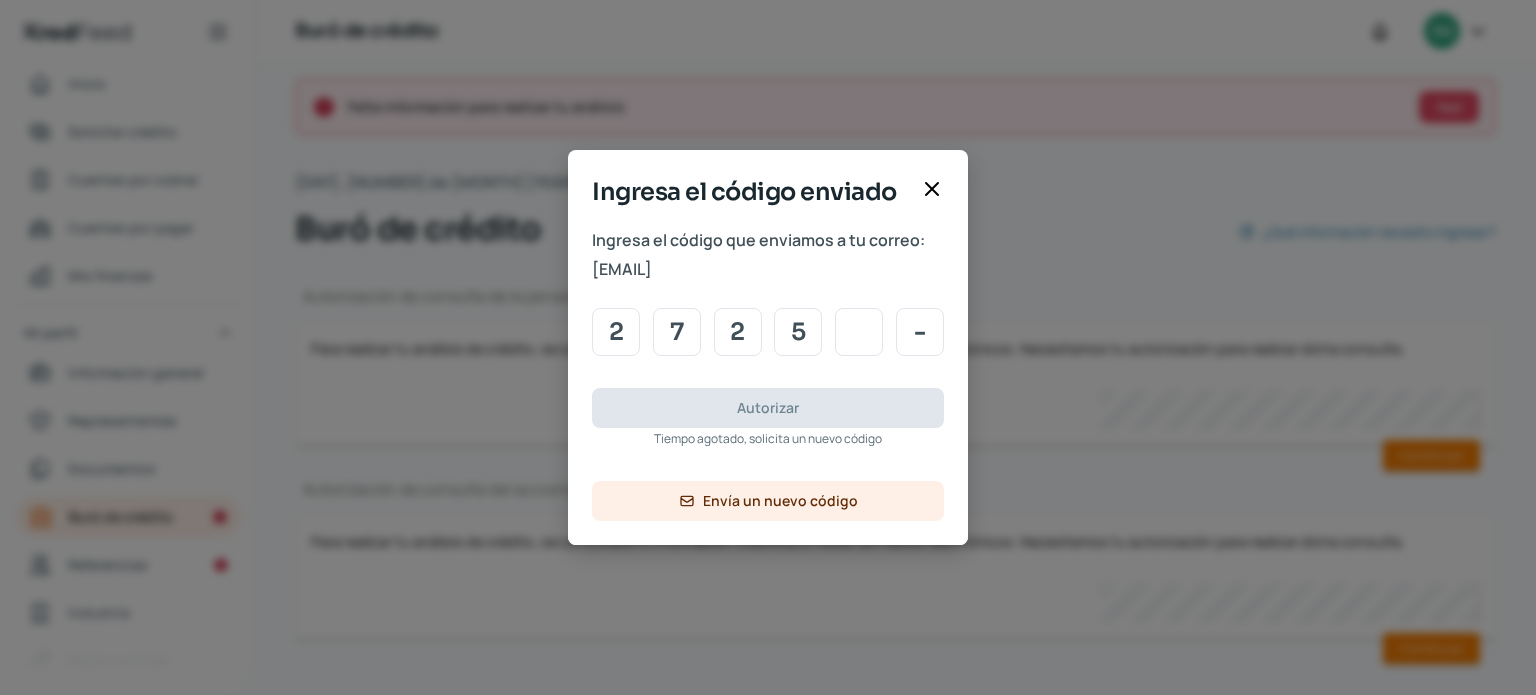 type on "6" 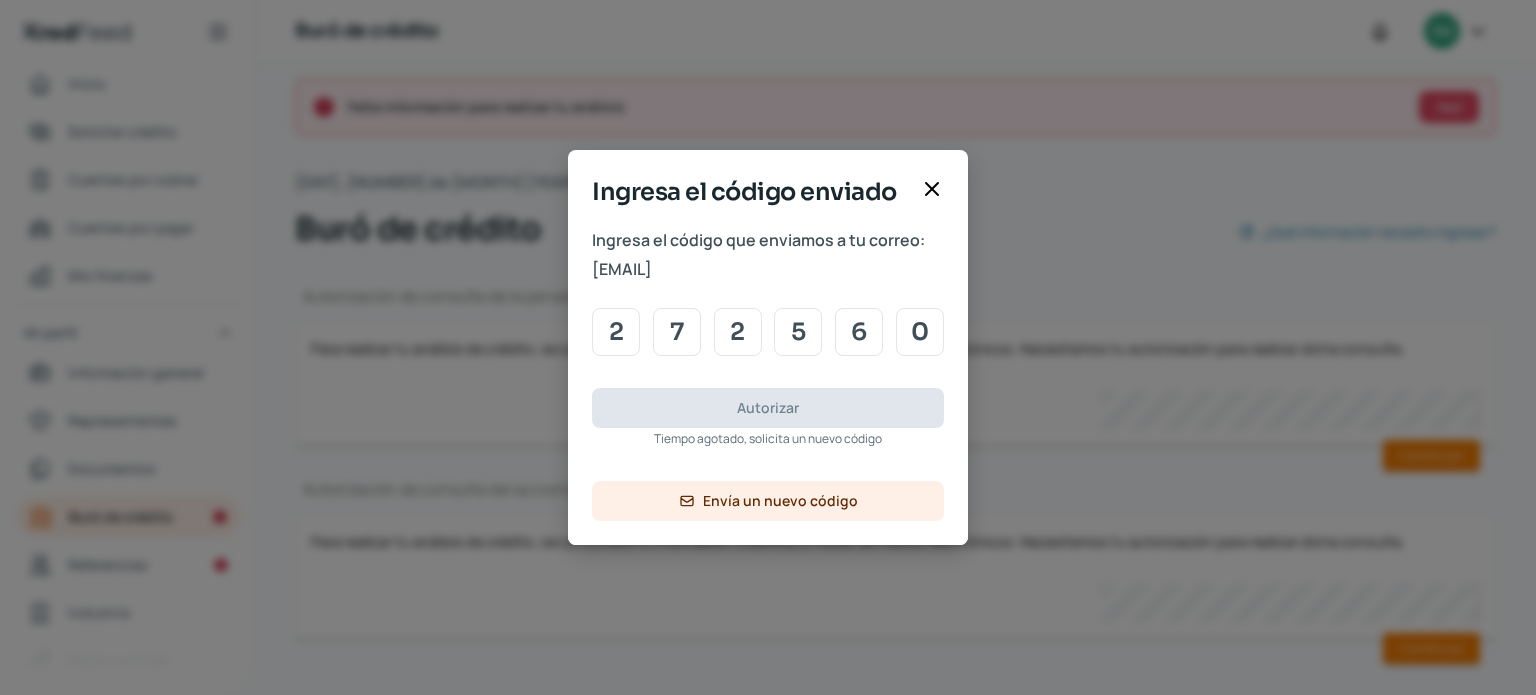 type on "0" 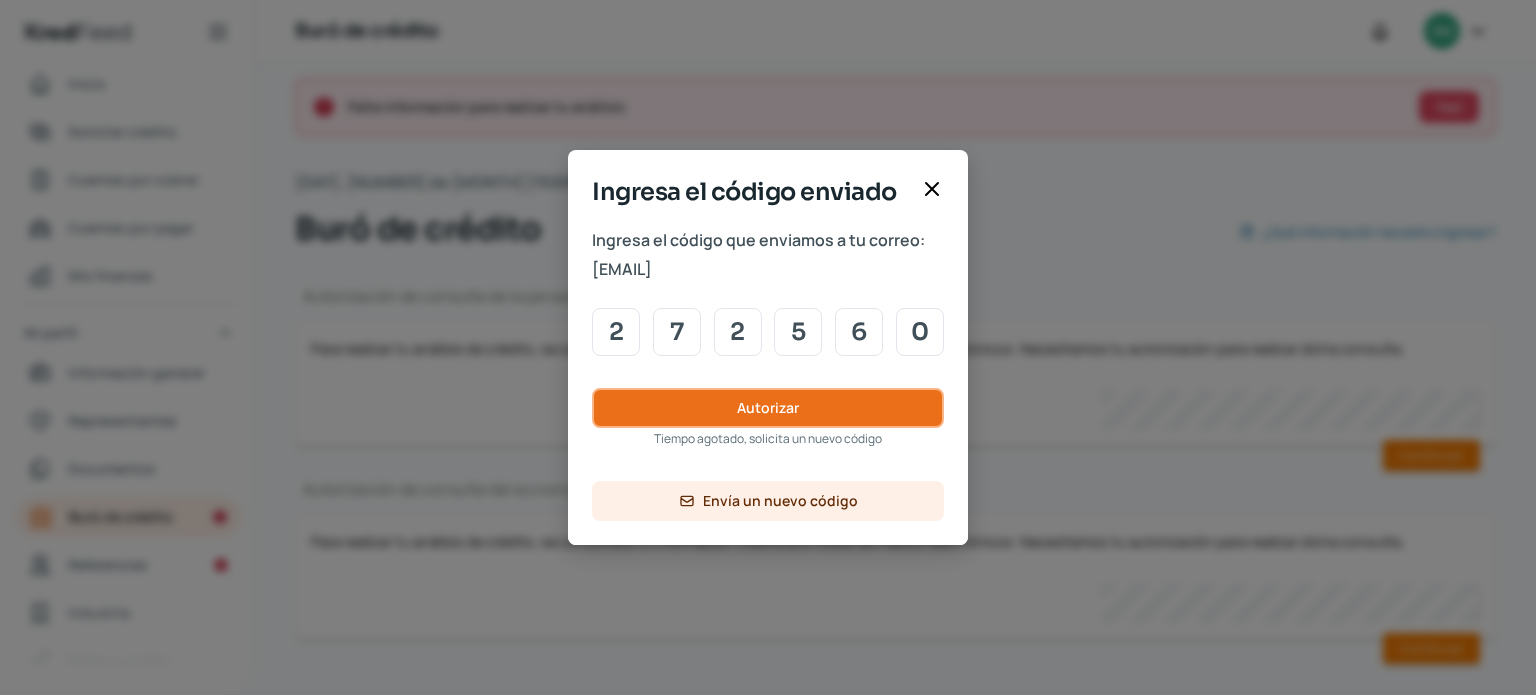 click on "Autorizar" at bounding box center [768, 408] 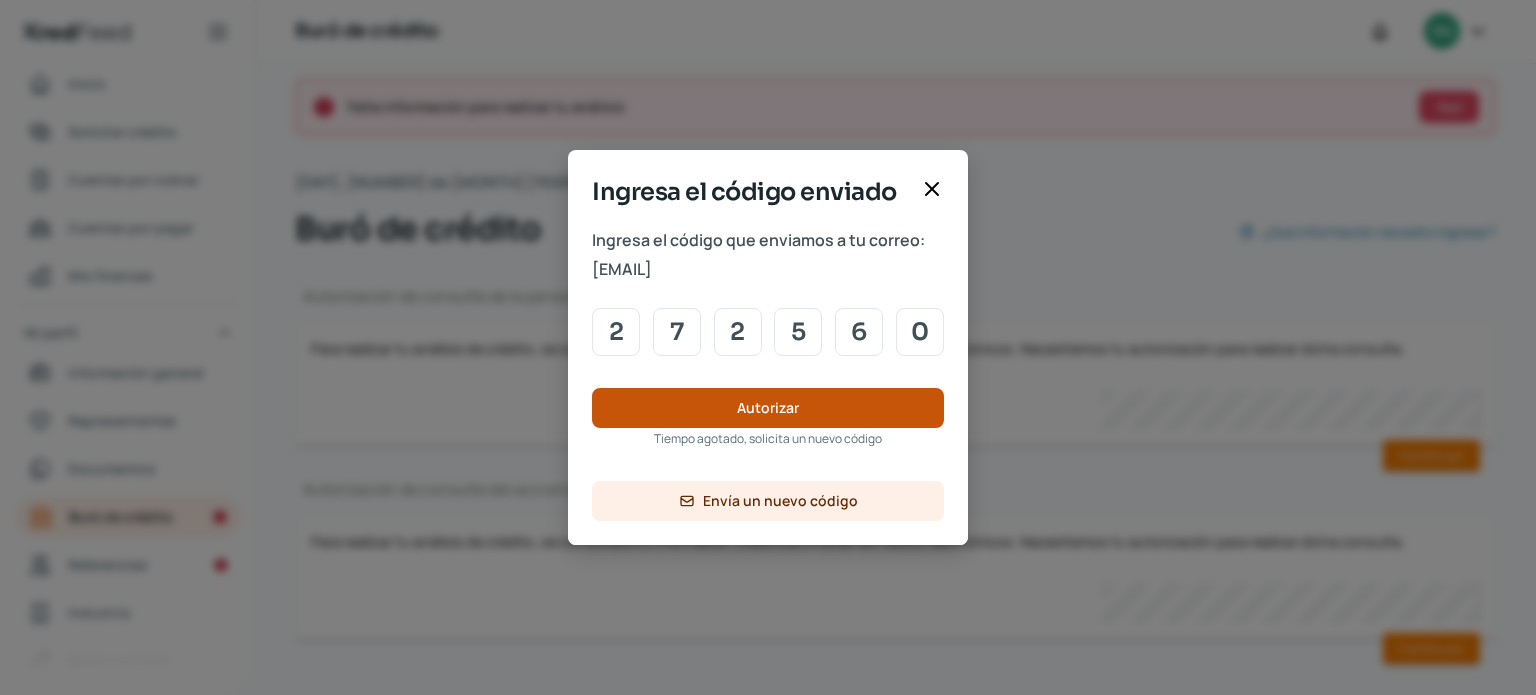 type 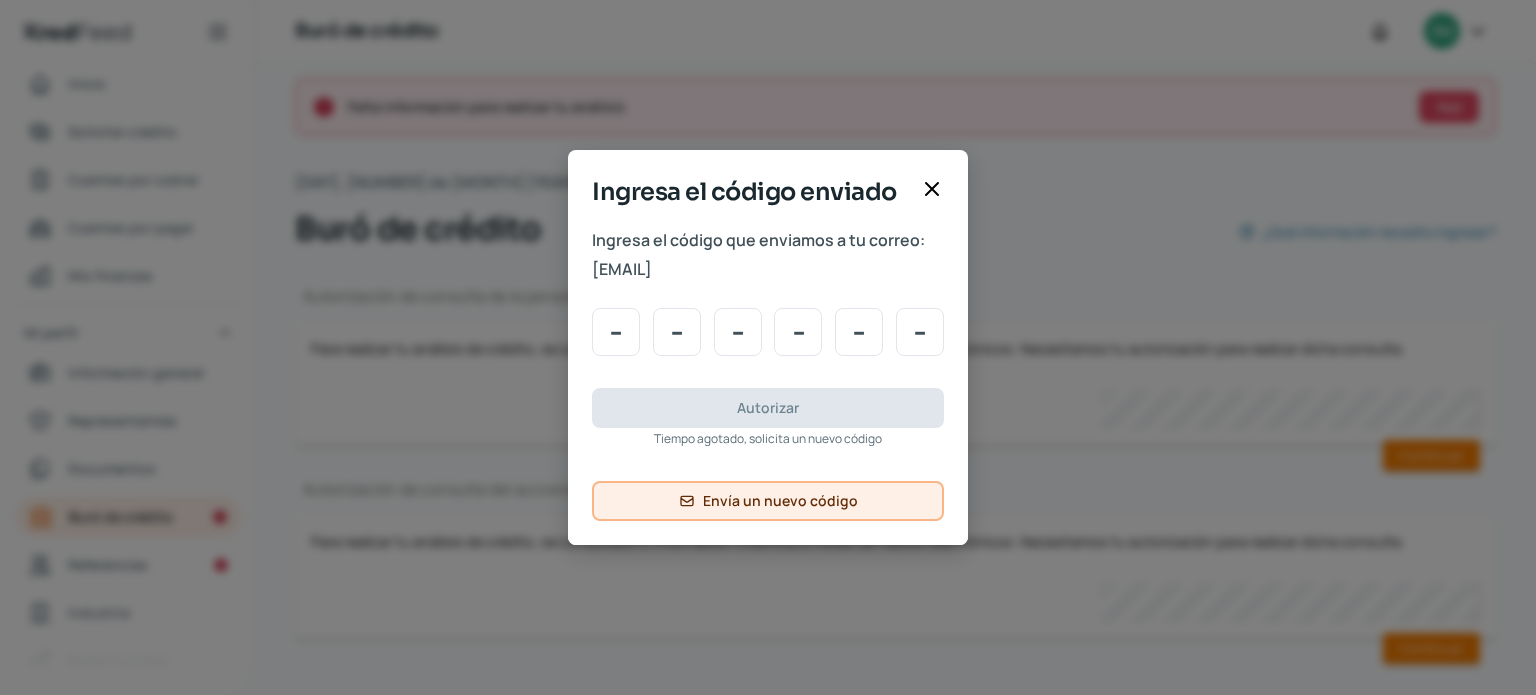 click on "Envía un nuevo código" at bounding box center [780, 501] 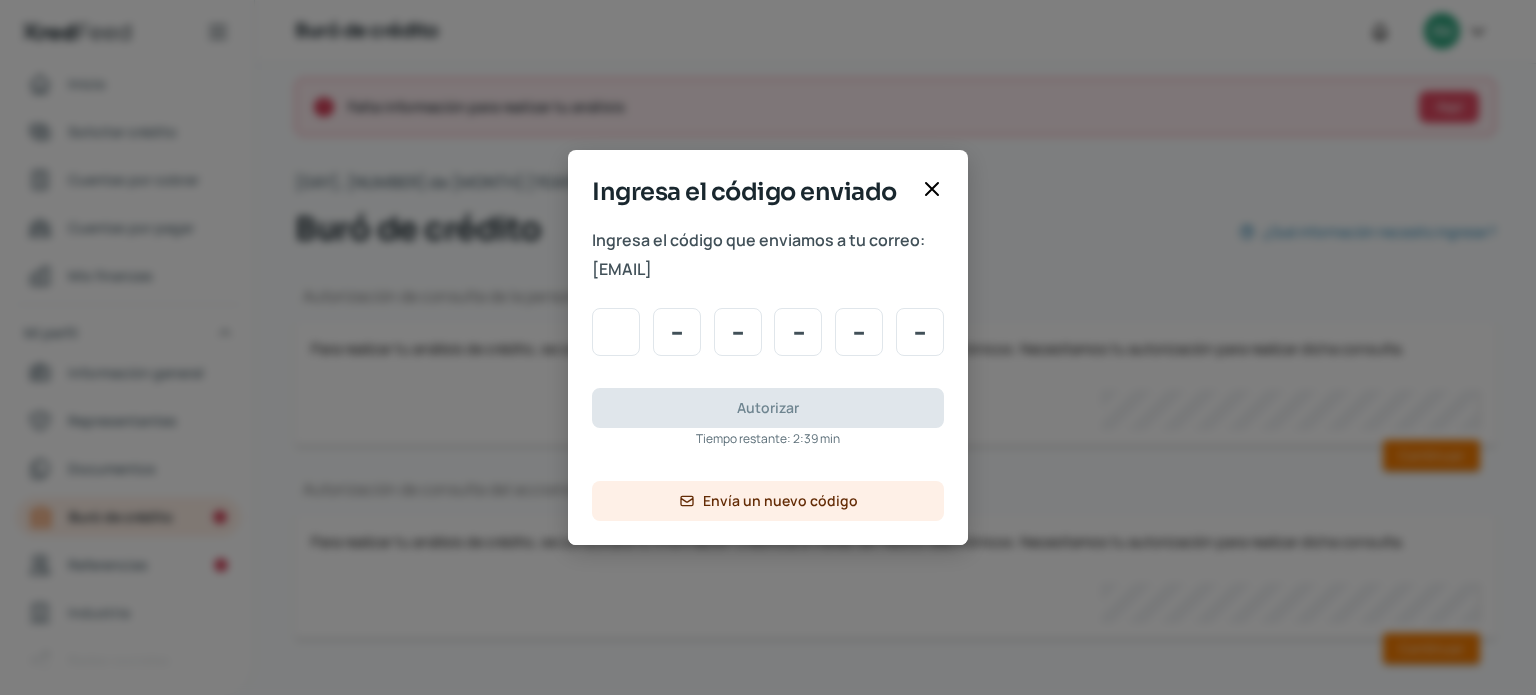 click at bounding box center (616, 332) 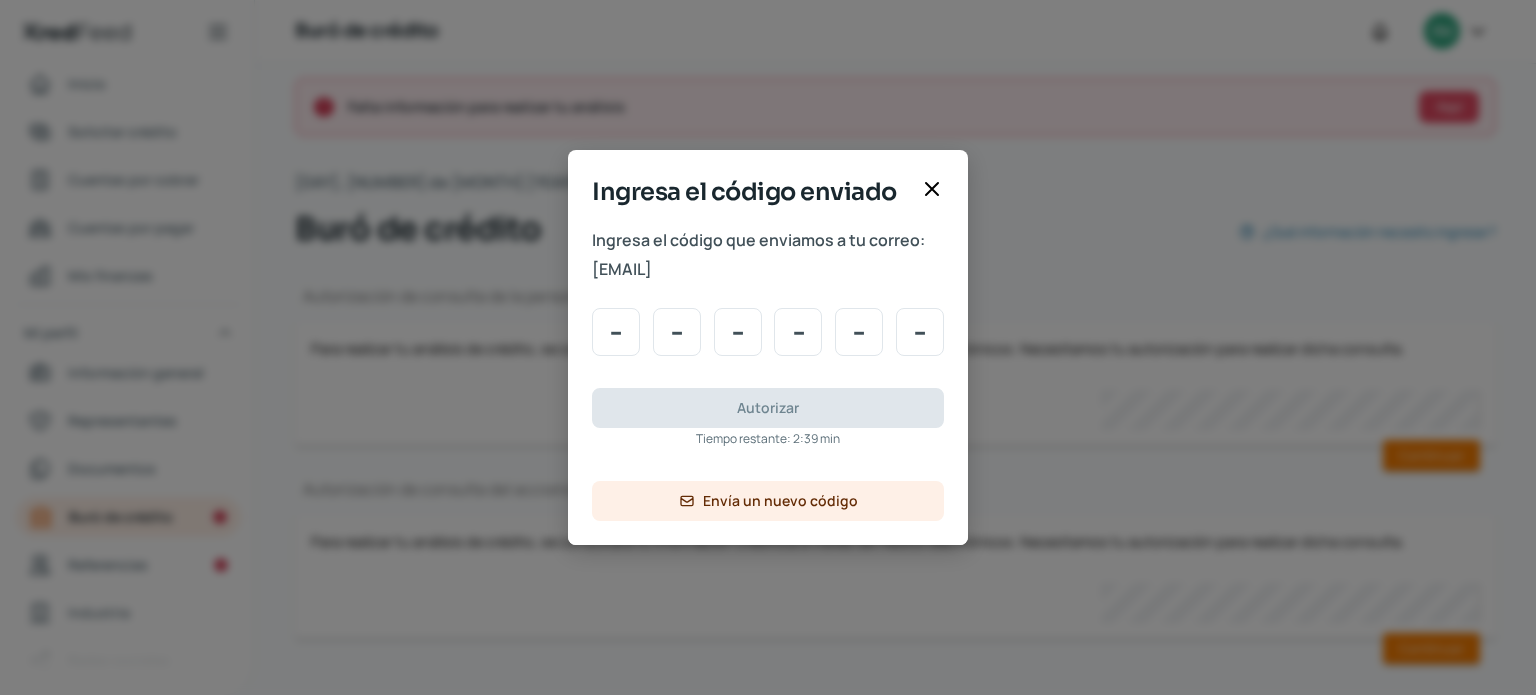 type on "9" 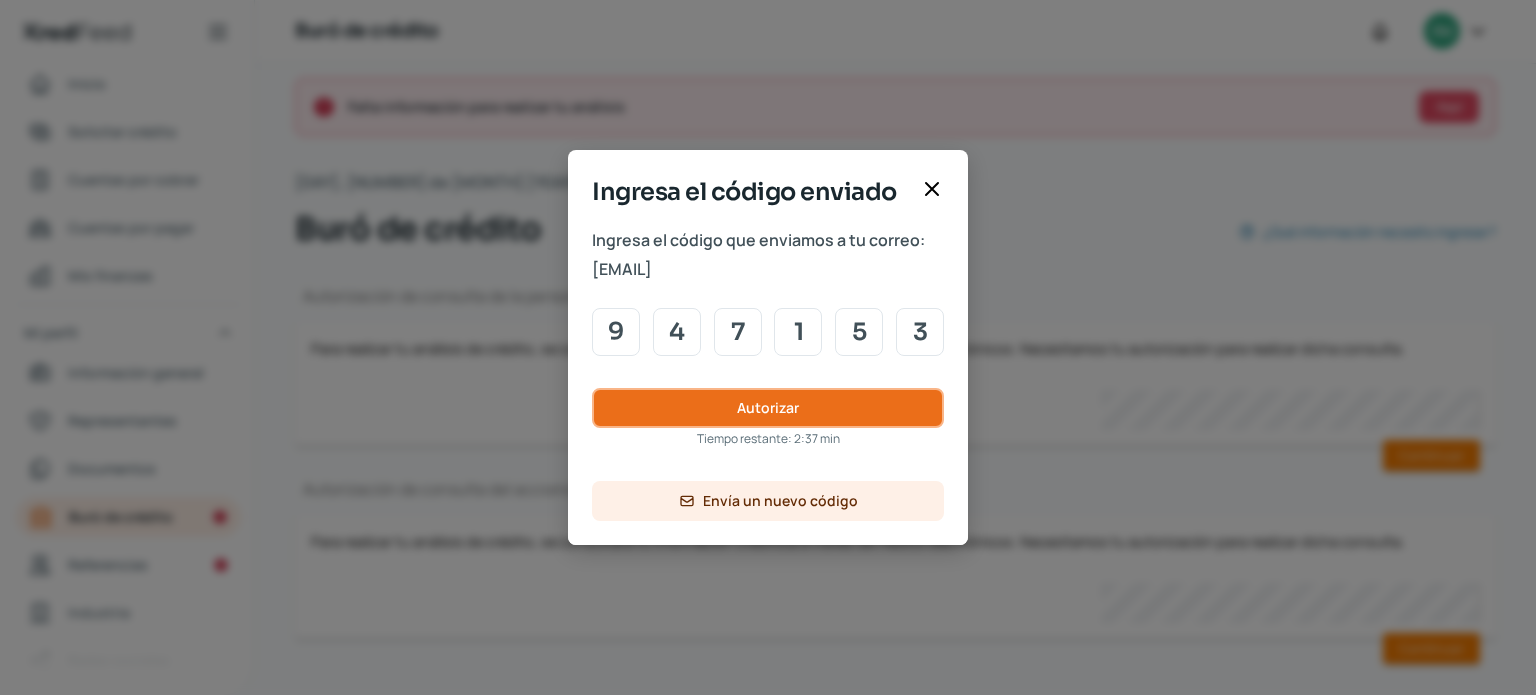 click on "Autorizar" at bounding box center (768, 408) 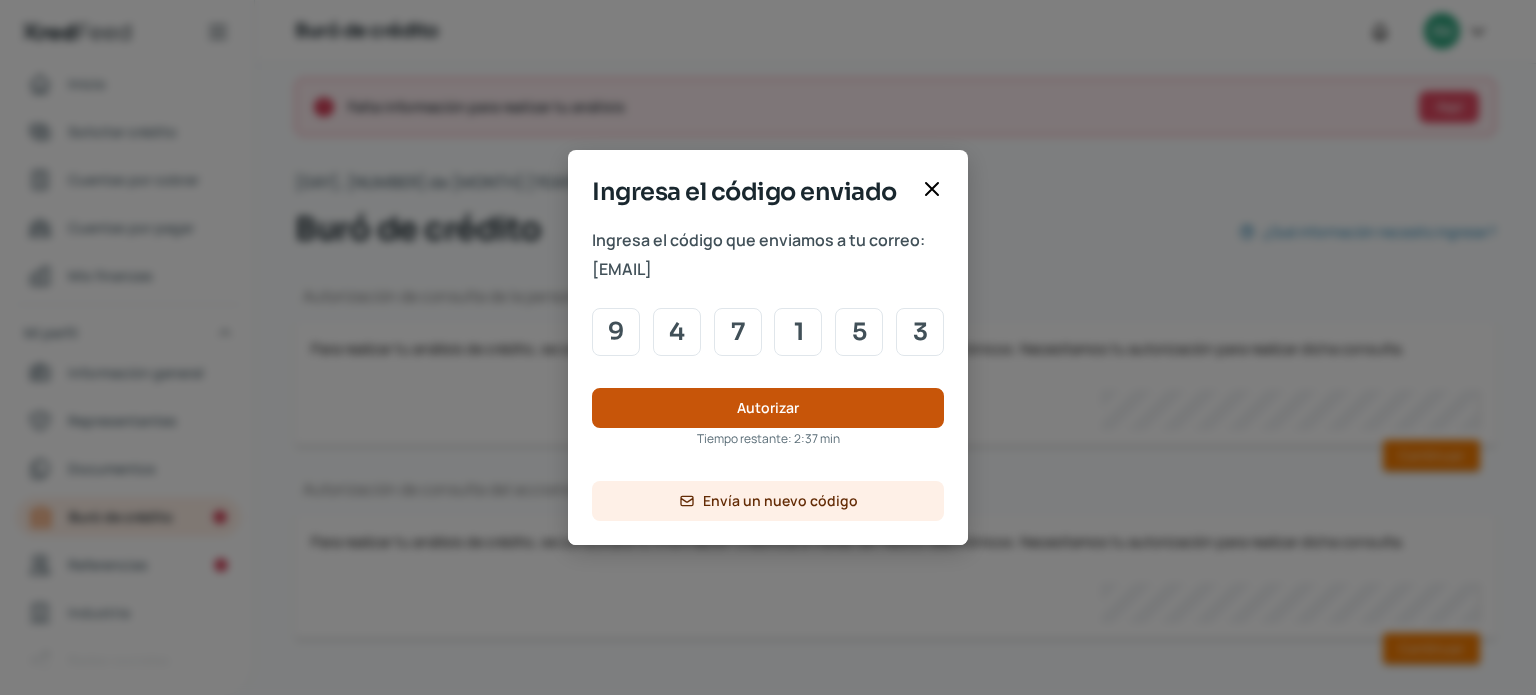 type 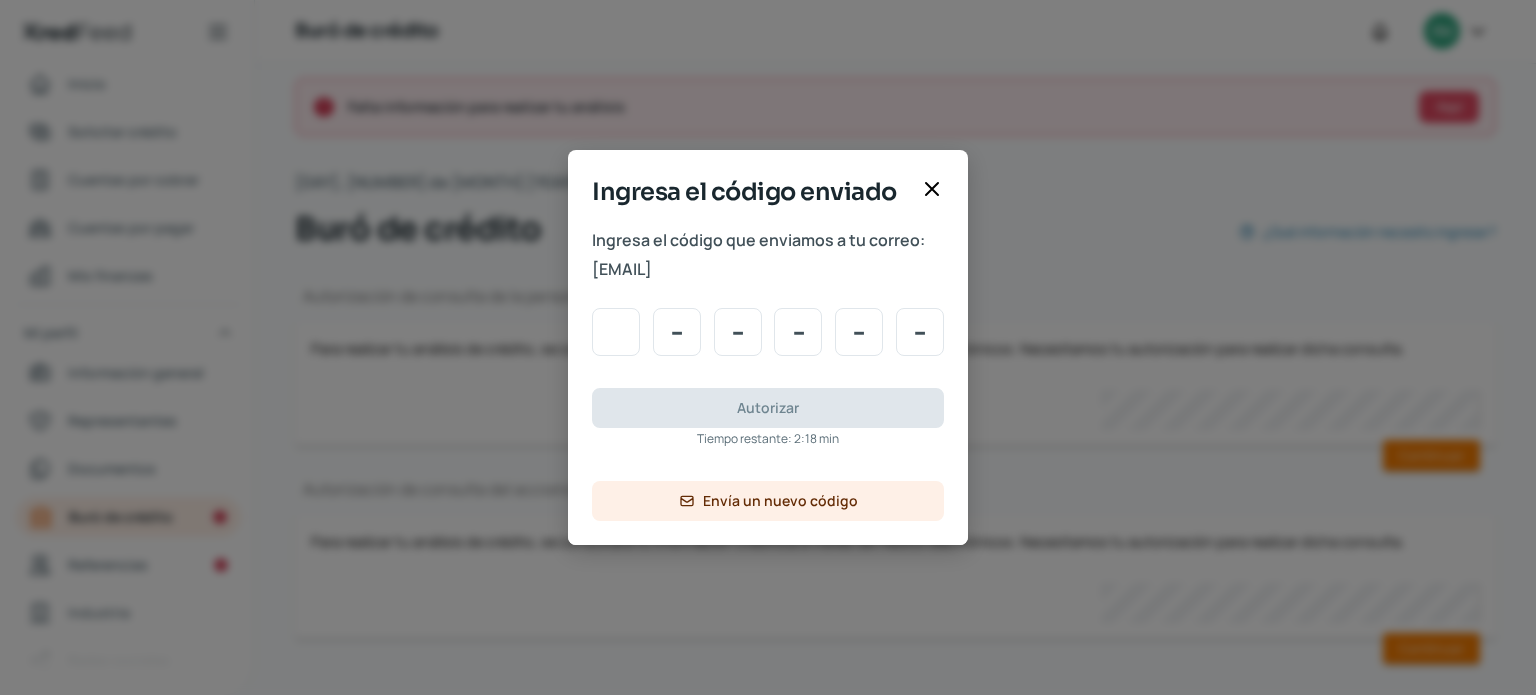 click at bounding box center (616, 332) 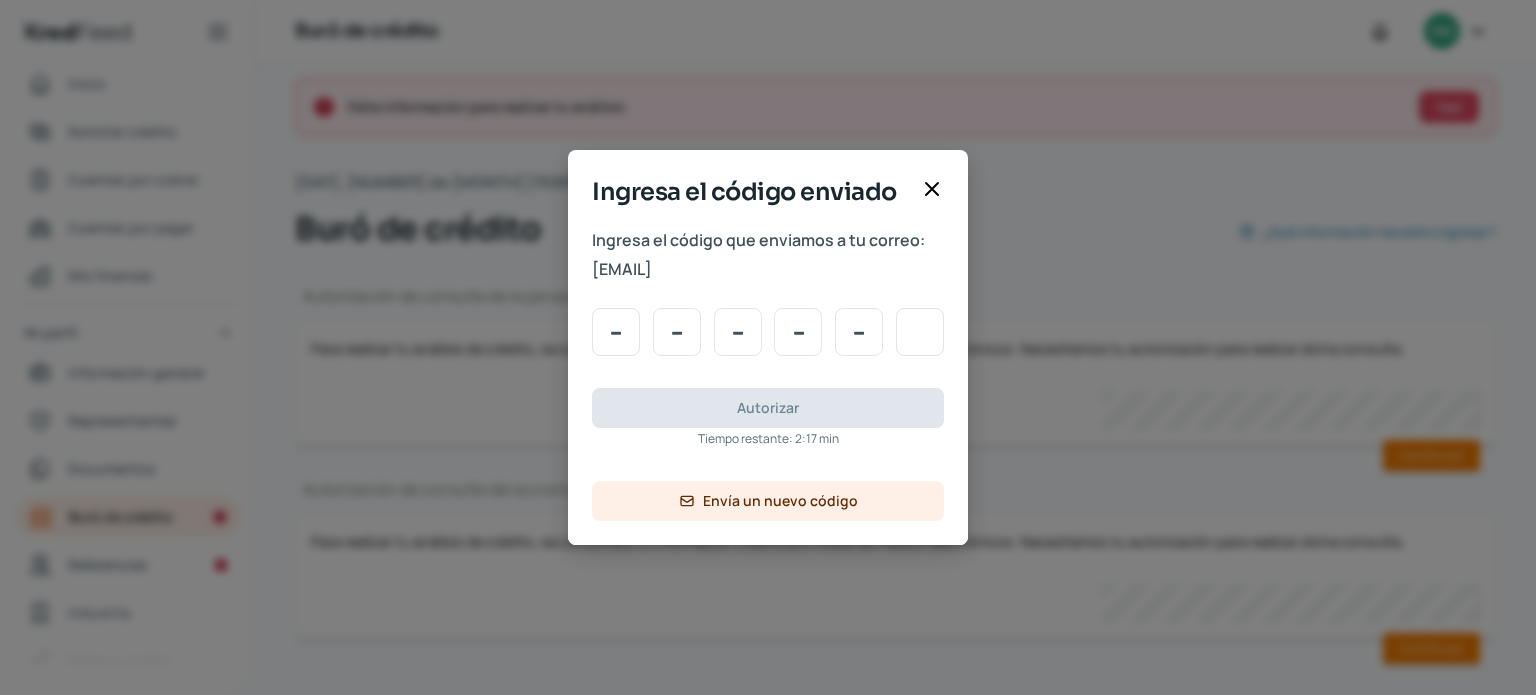 type on "9" 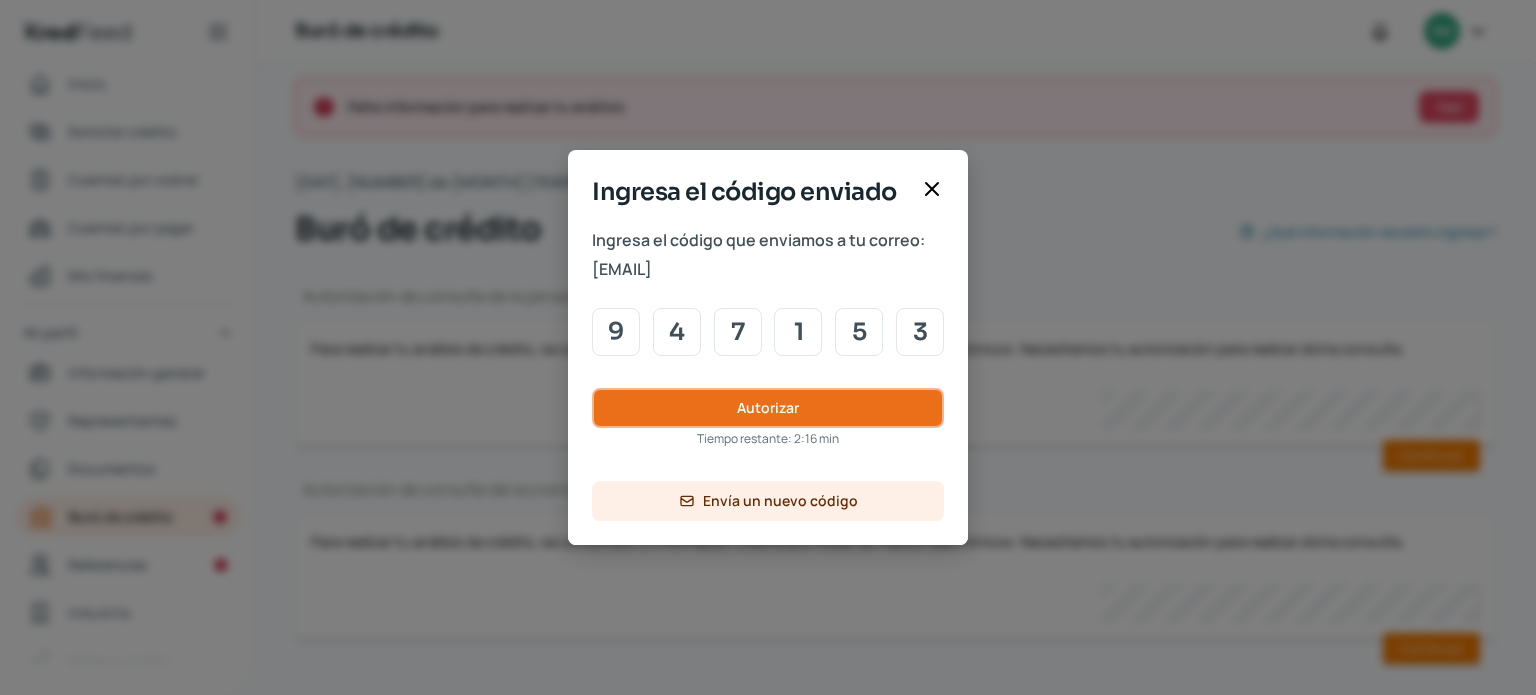 click on "Autorizar" at bounding box center [768, 408] 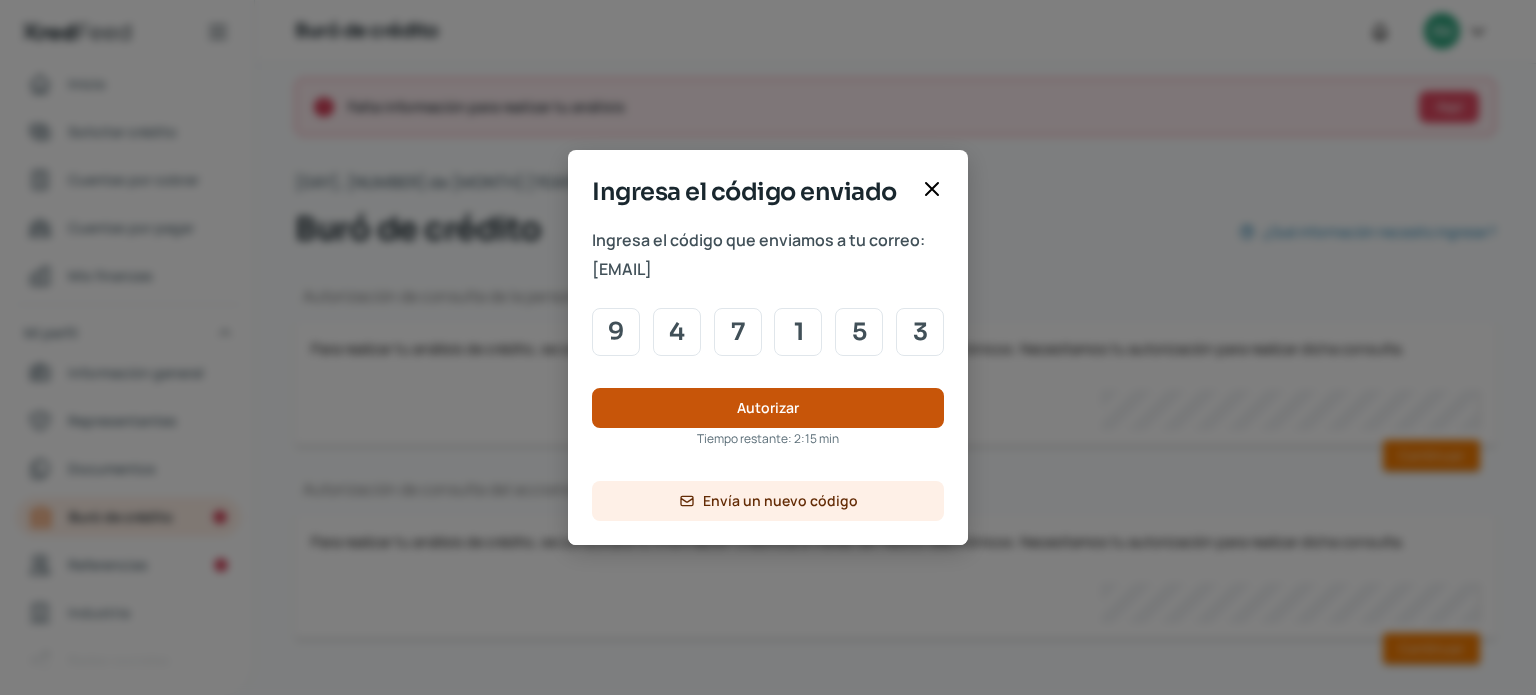 type 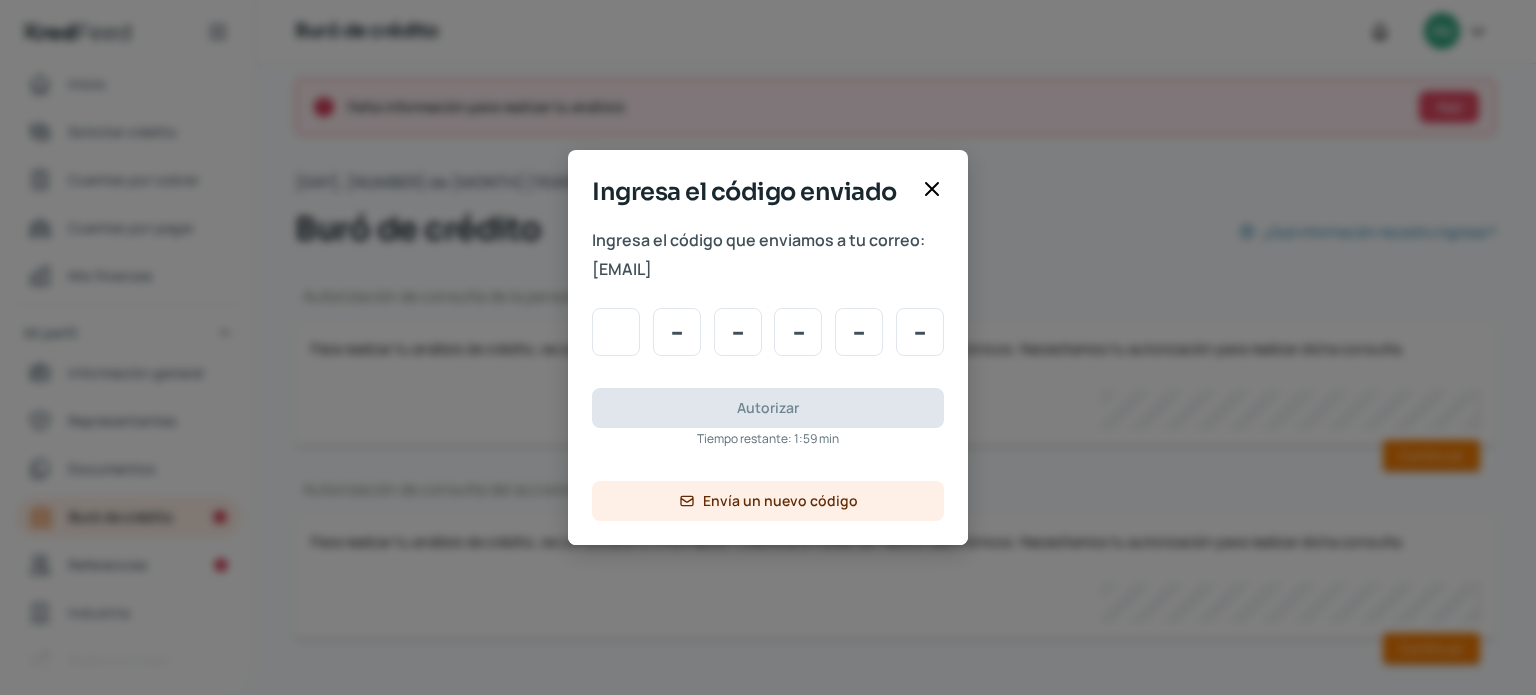 click at bounding box center [616, 332] 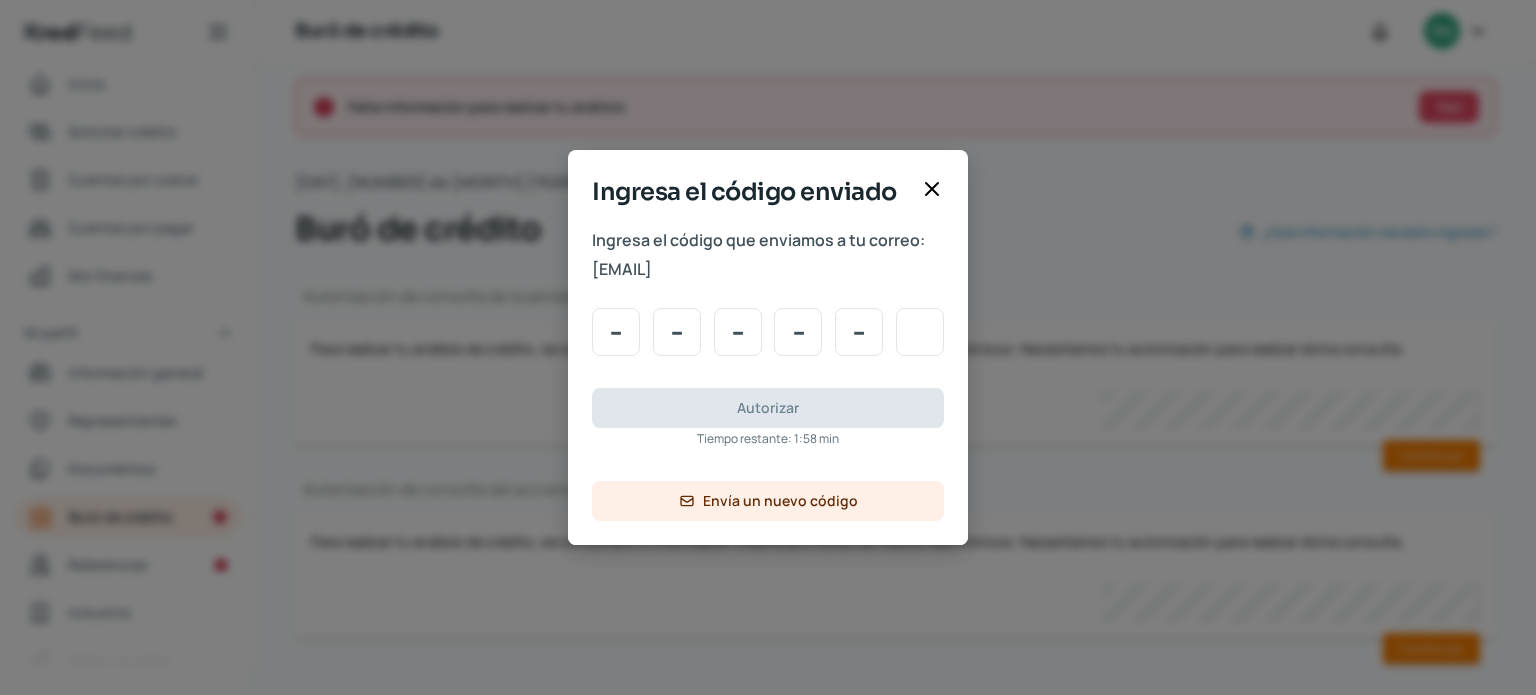 type on "9" 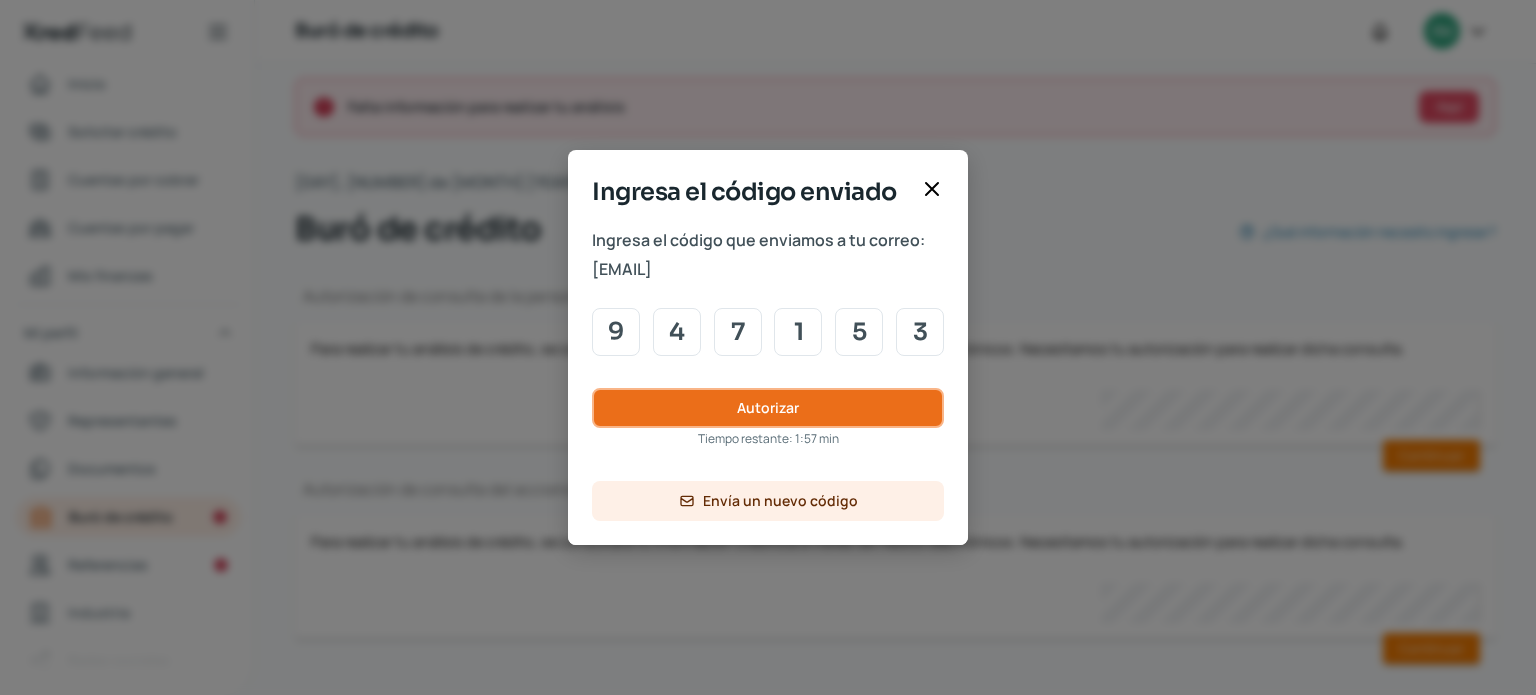 click on "Autorizar" at bounding box center (768, 408) 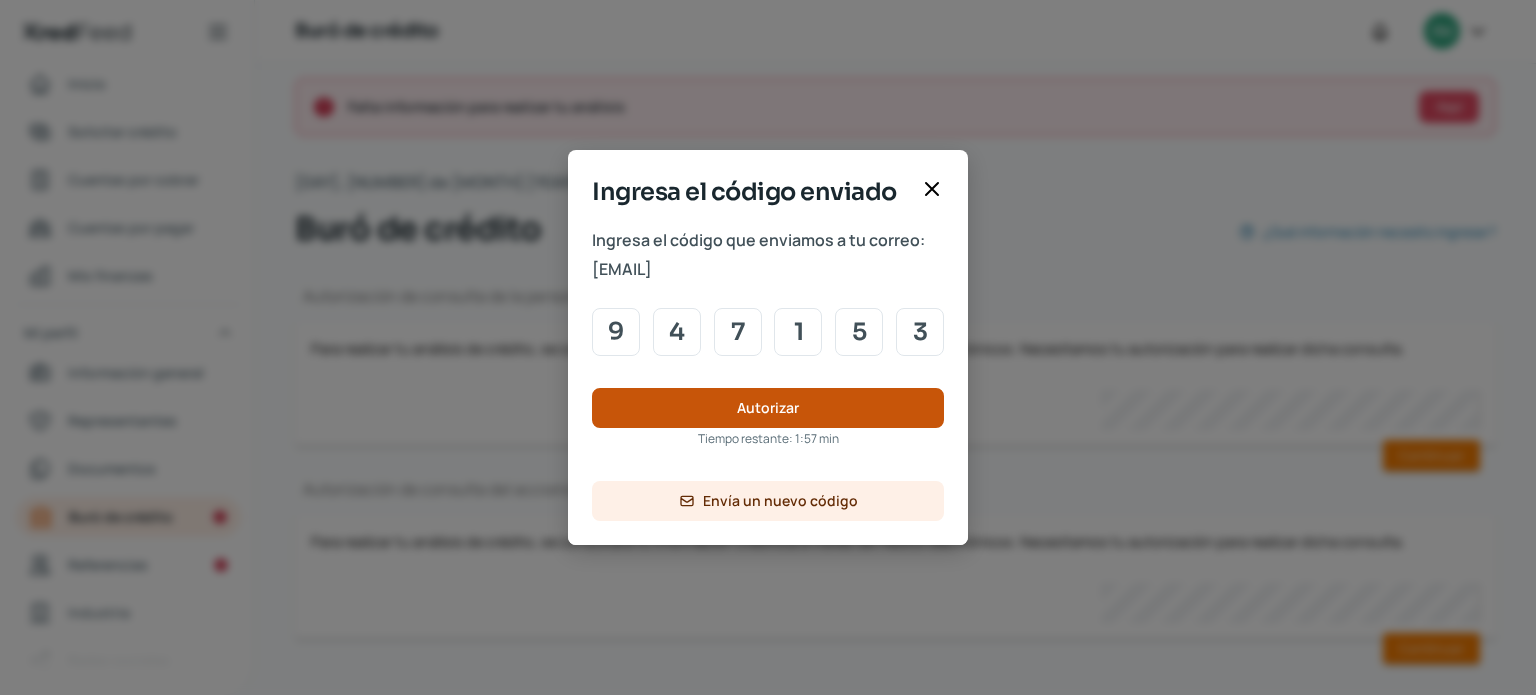 type 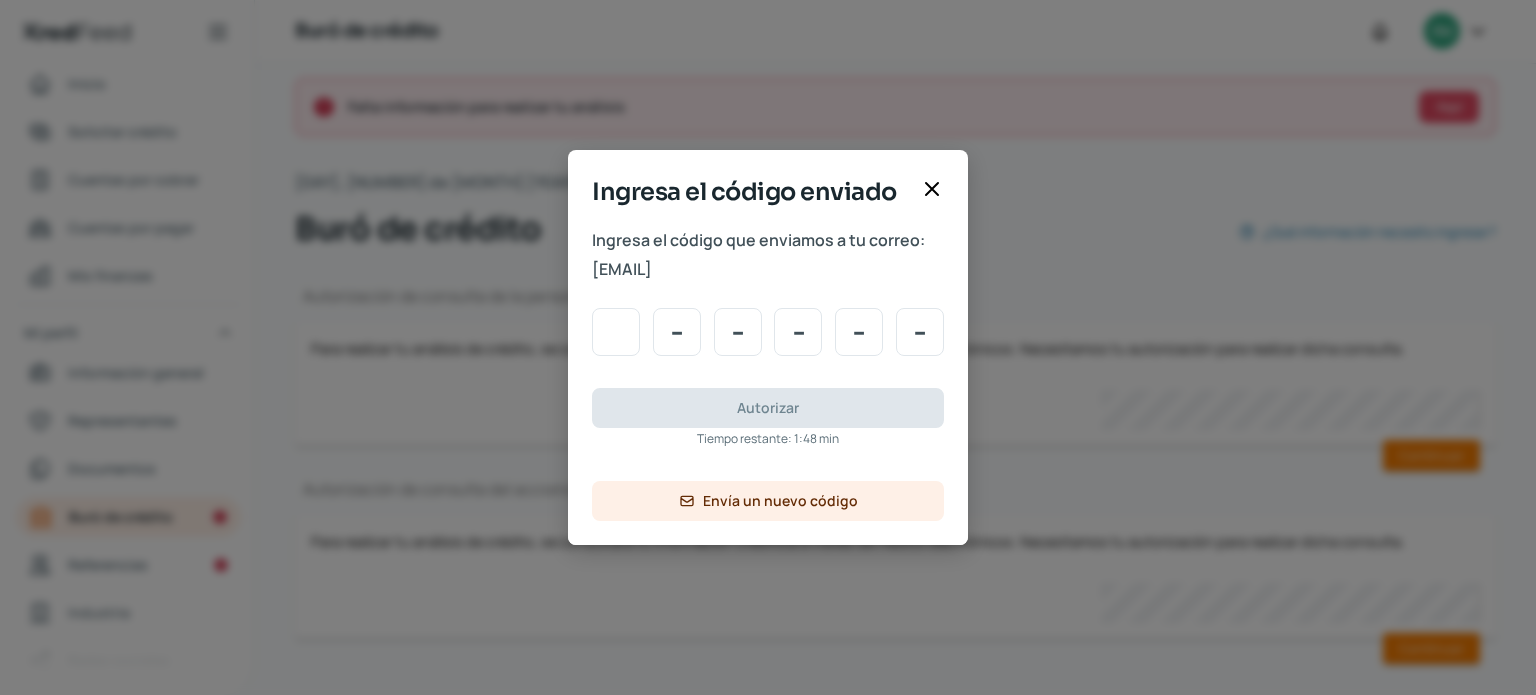 click at bounding box center [616, 332] 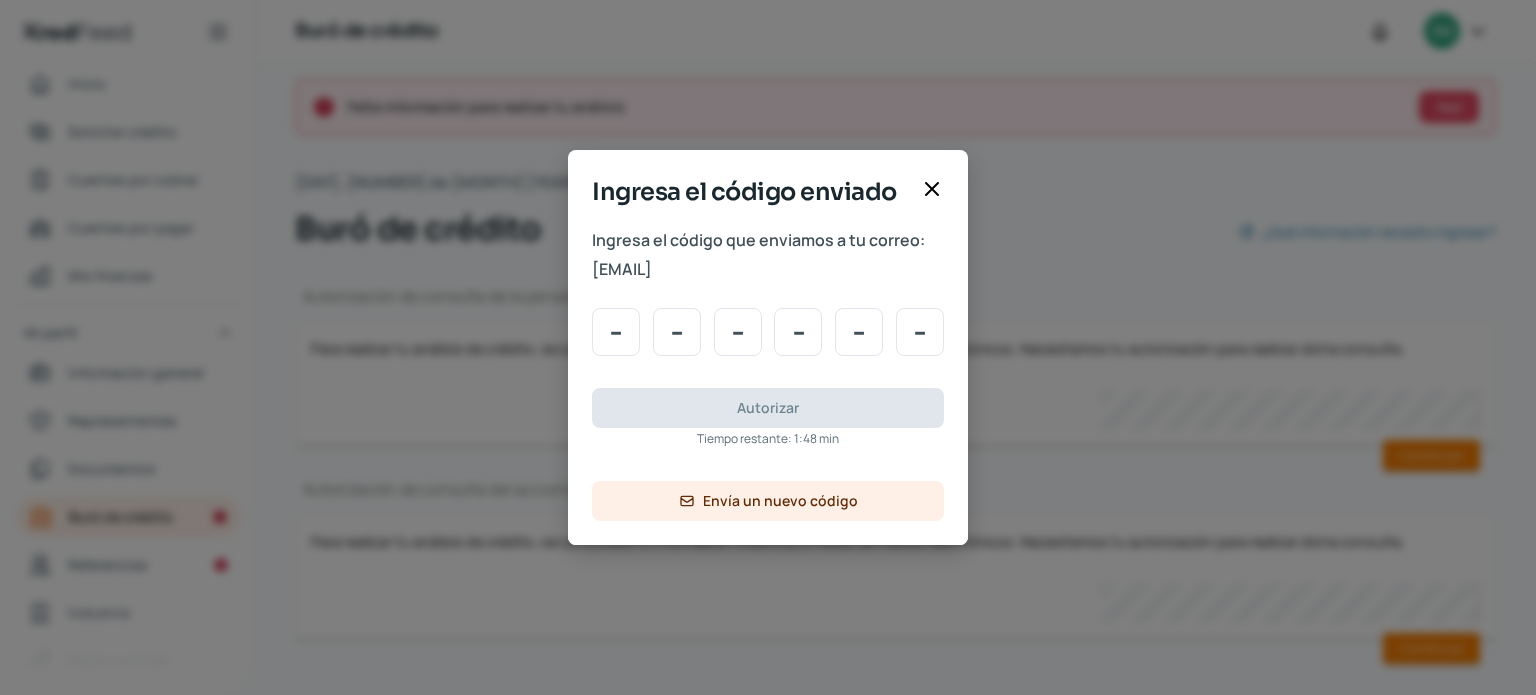 type on "2" 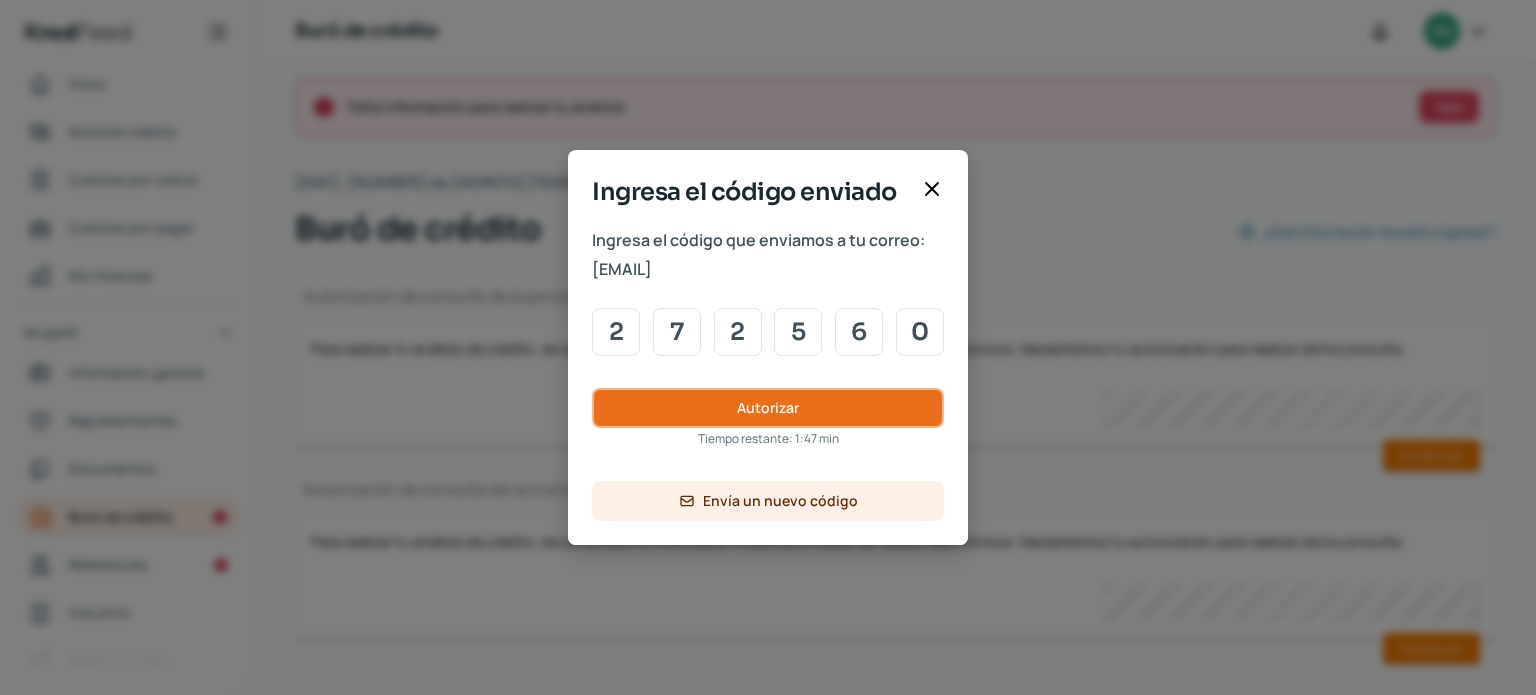 click on "Autorizar" at bounding box center (768, 408) 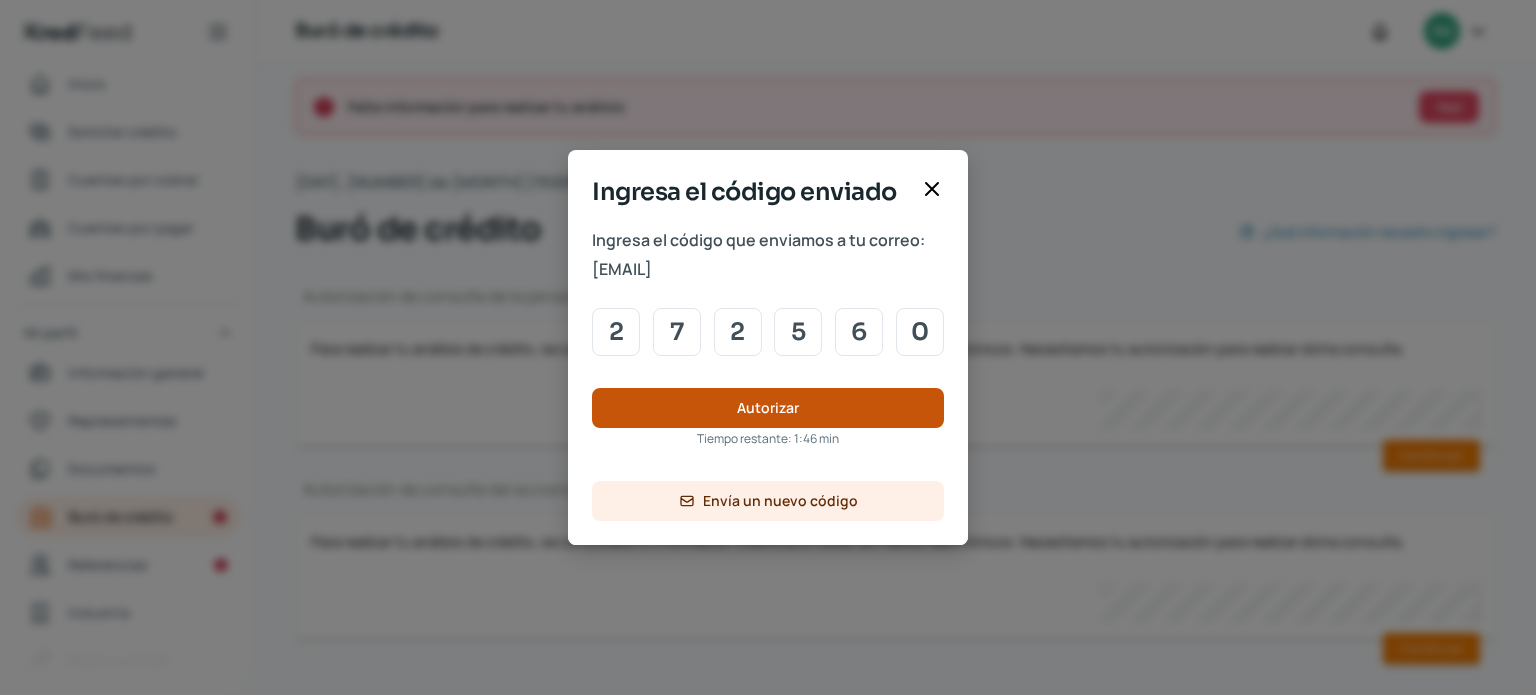 type 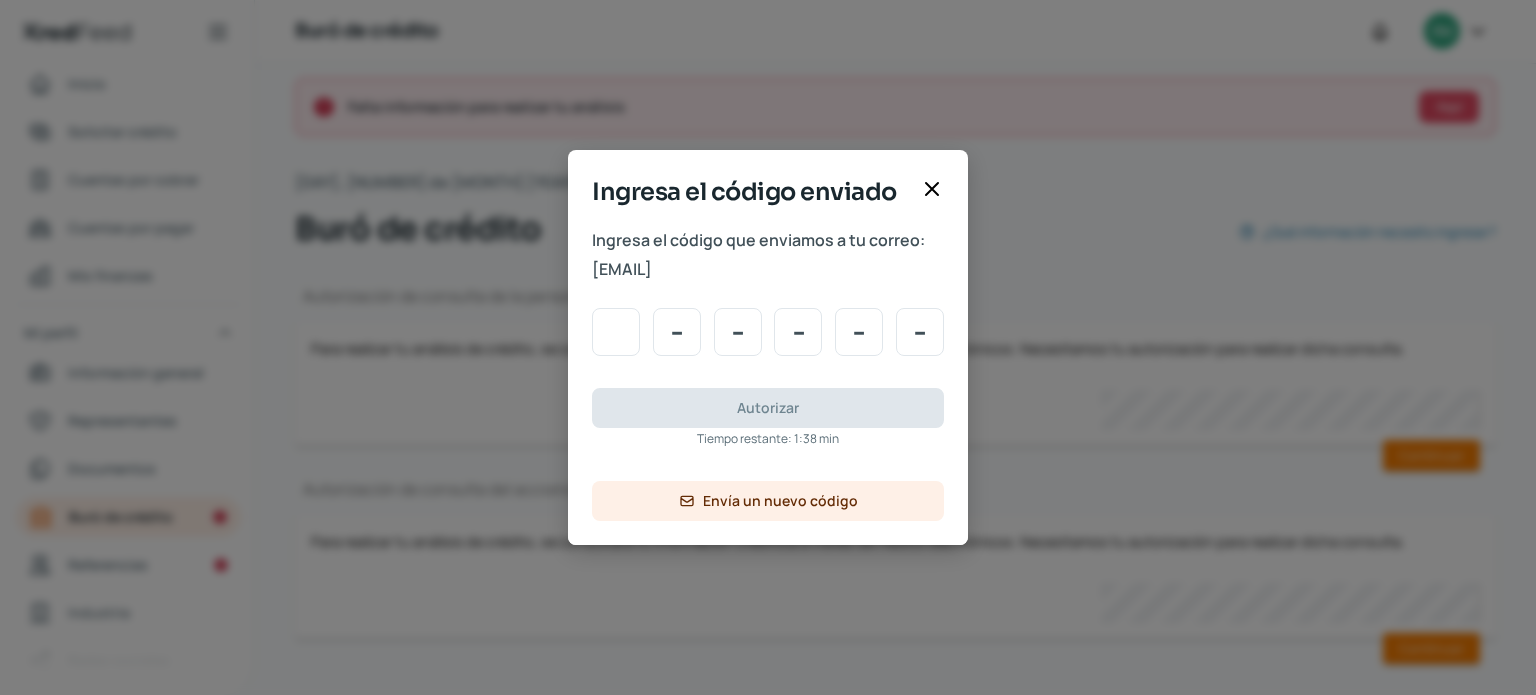 click at bounding box center (616, 332) 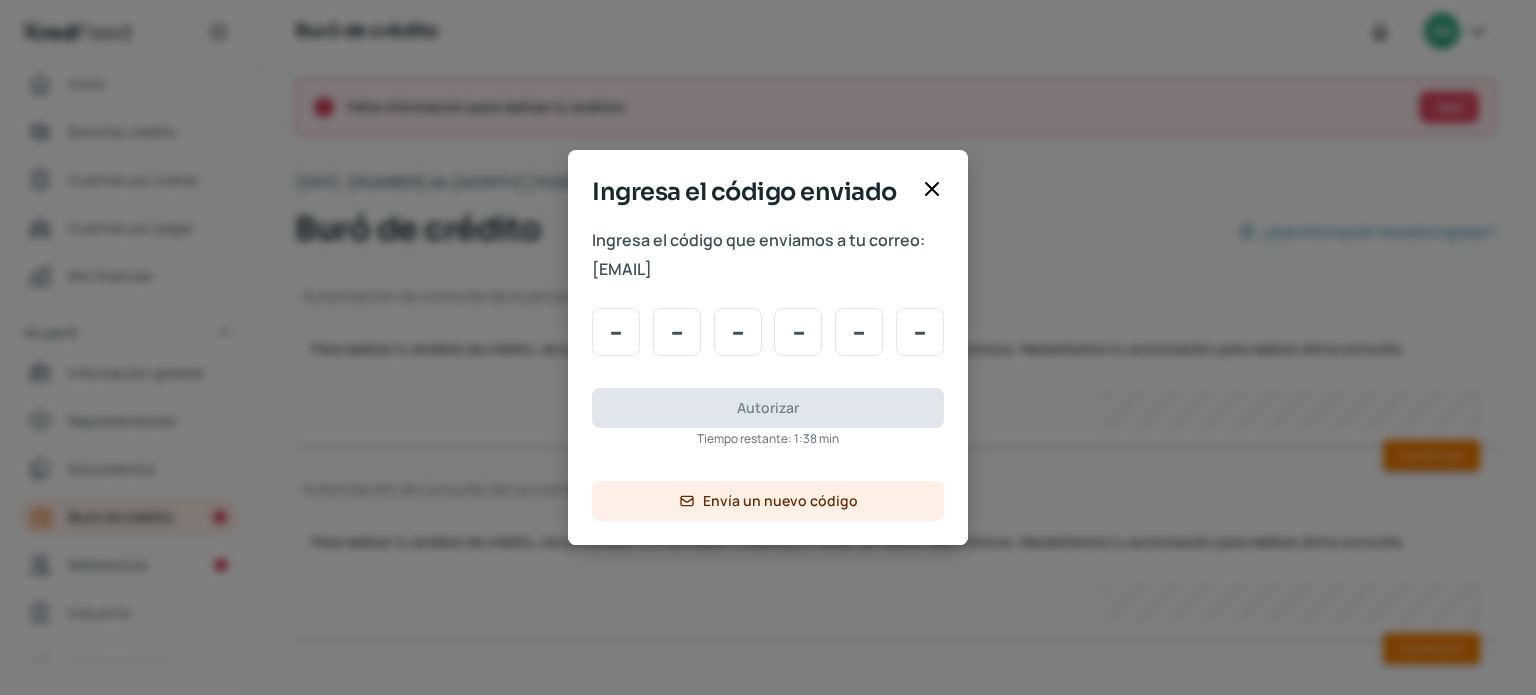 type on "9" 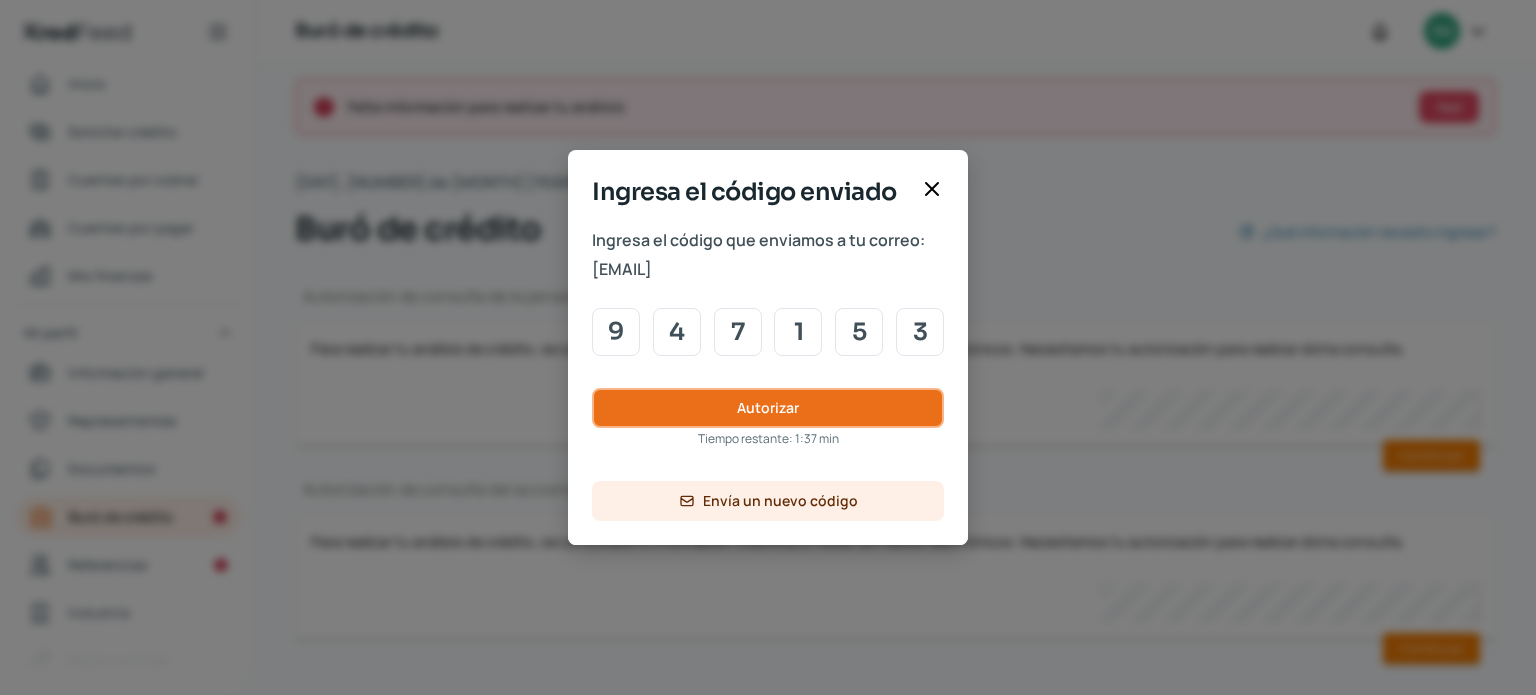 click on "Autorizar" at bounding box center [768, 408] 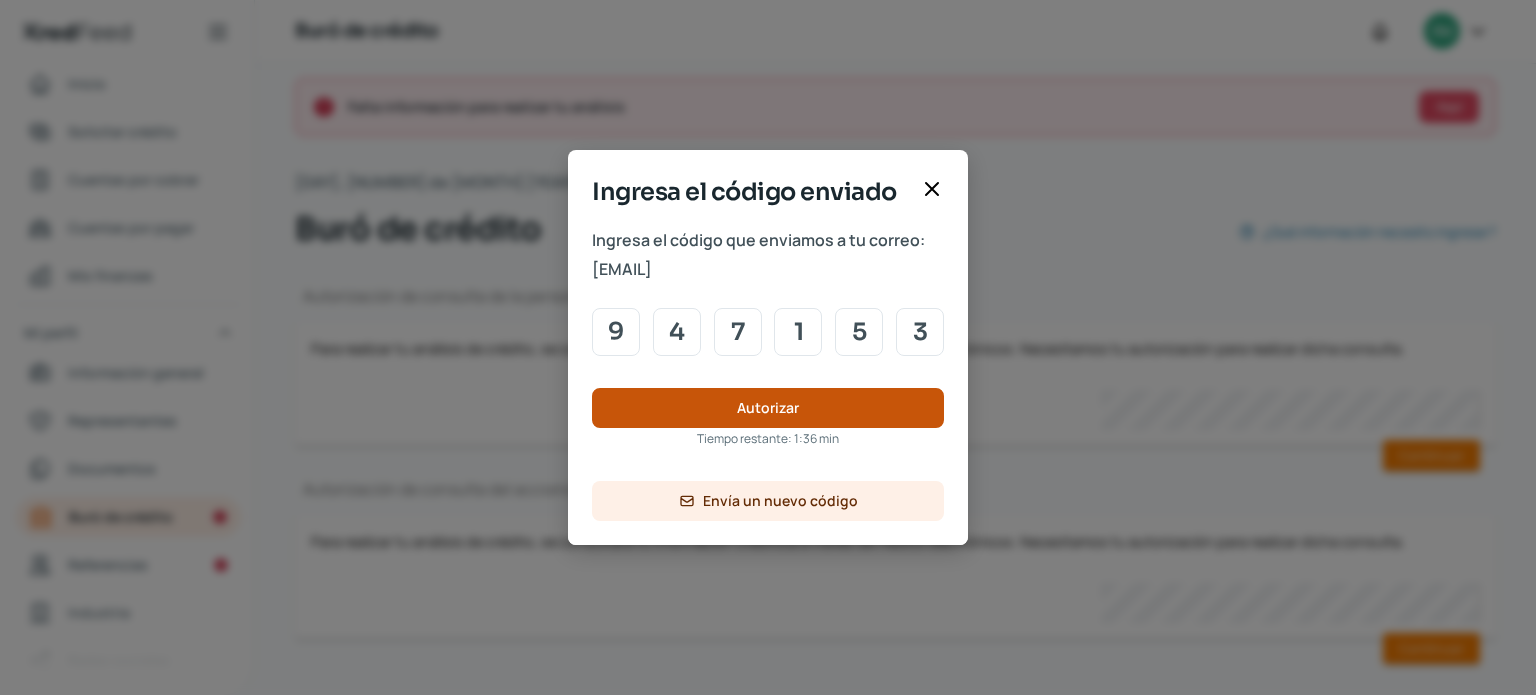 type 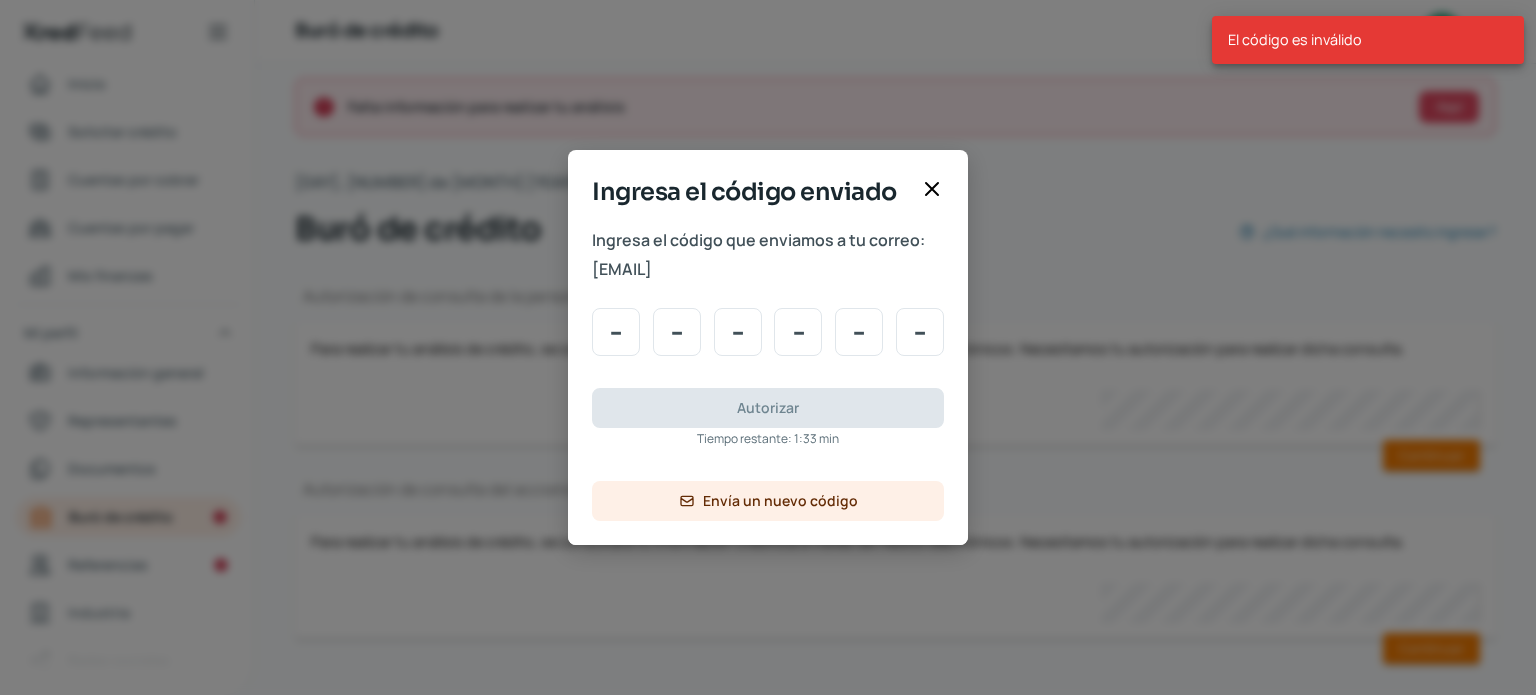 click 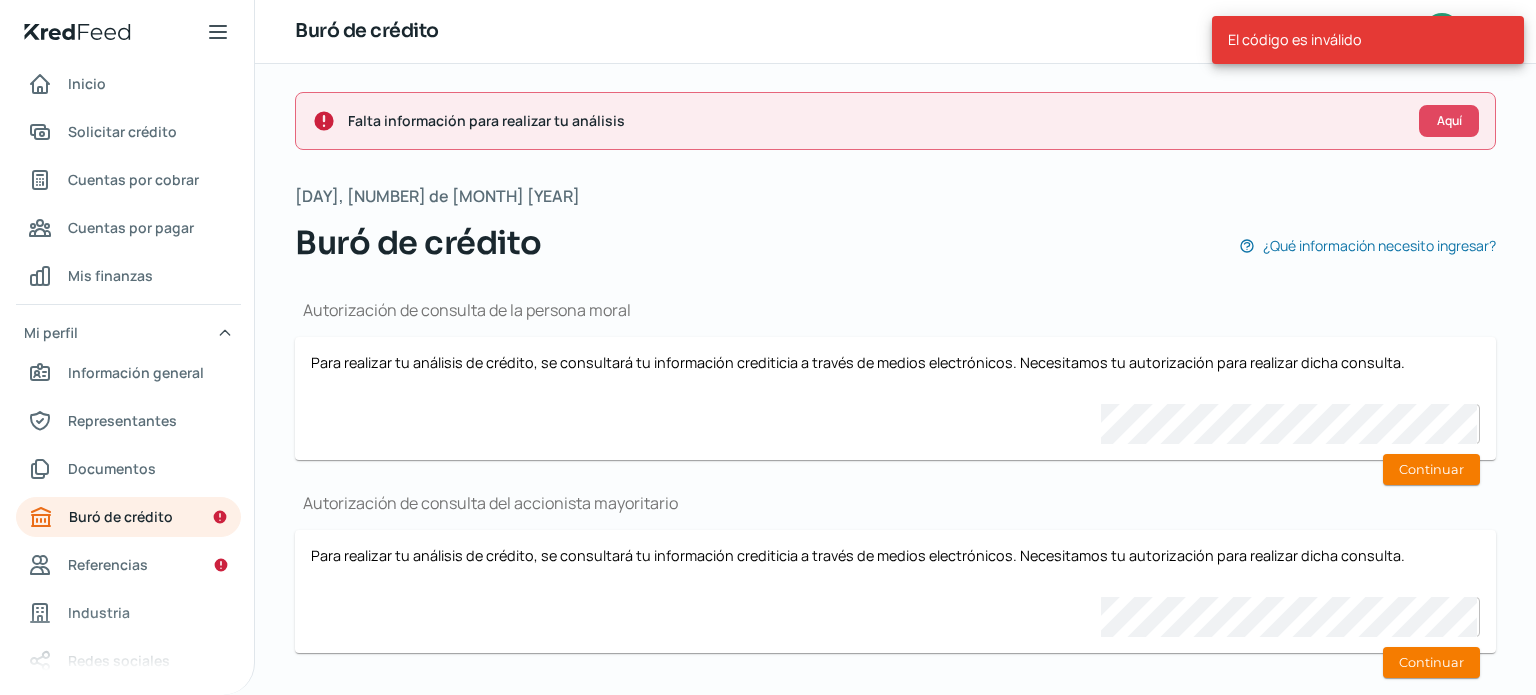 scroll, scrollTop: 0, scrollLeft: 0, axis: both 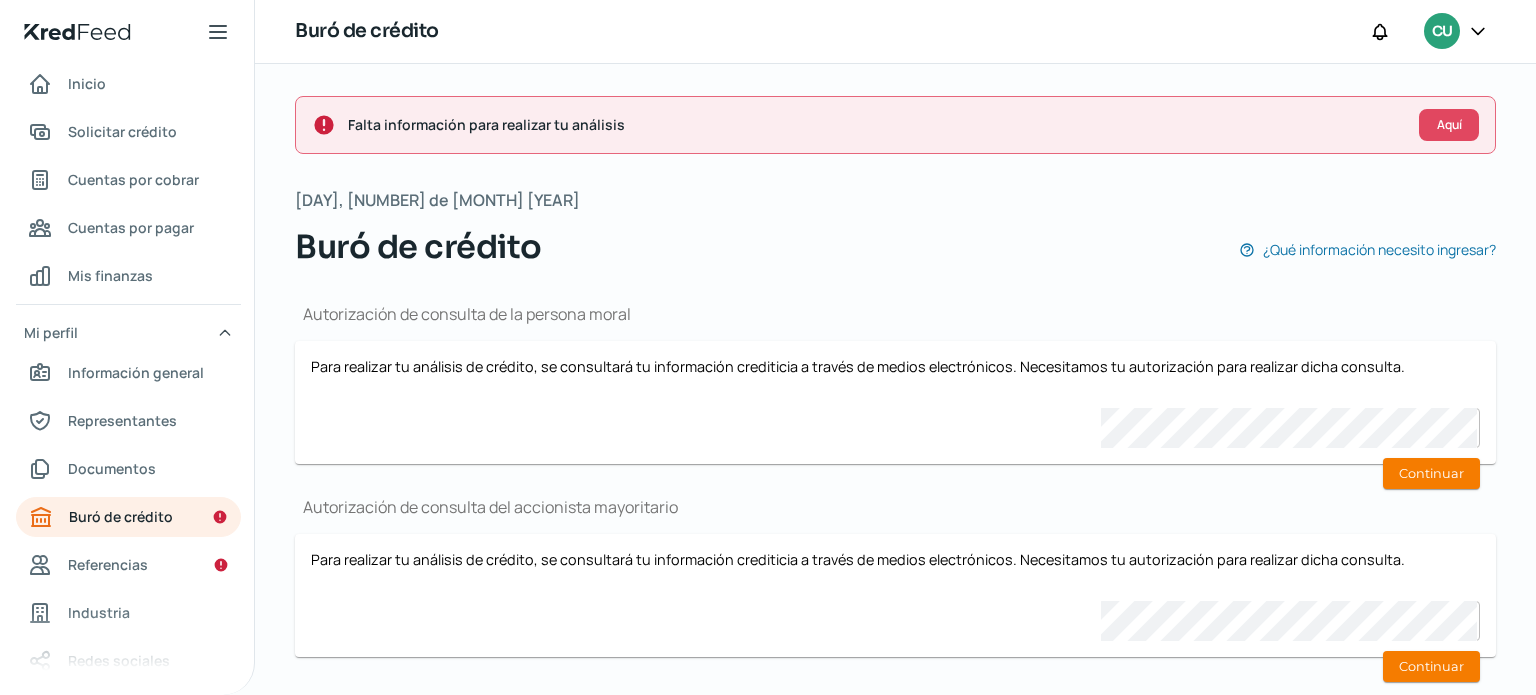 click on "CU" at bounding box center [1442, 32] 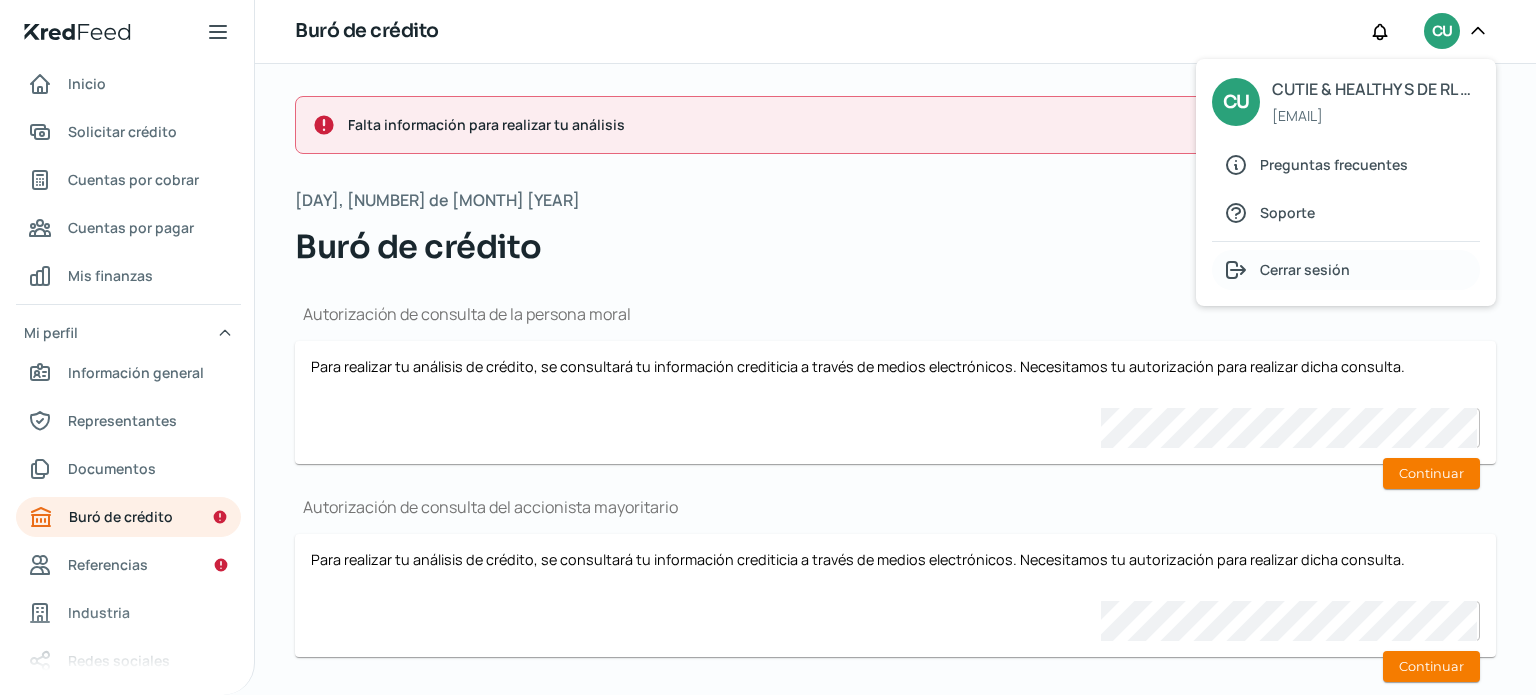 click on "Cerrar sesión" at bounding box center [1305, 269] 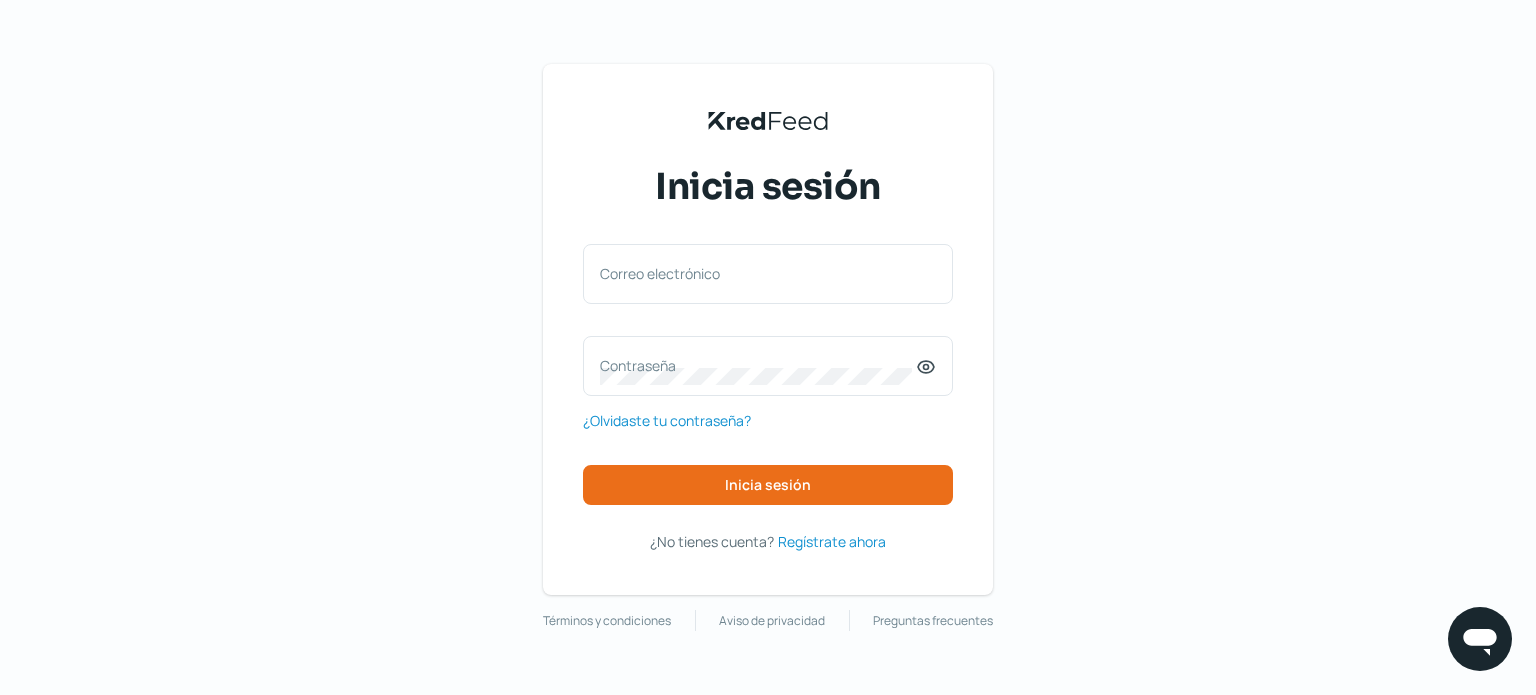 scroll, scrollTop: 0, scrollLeft: 0, axis: both 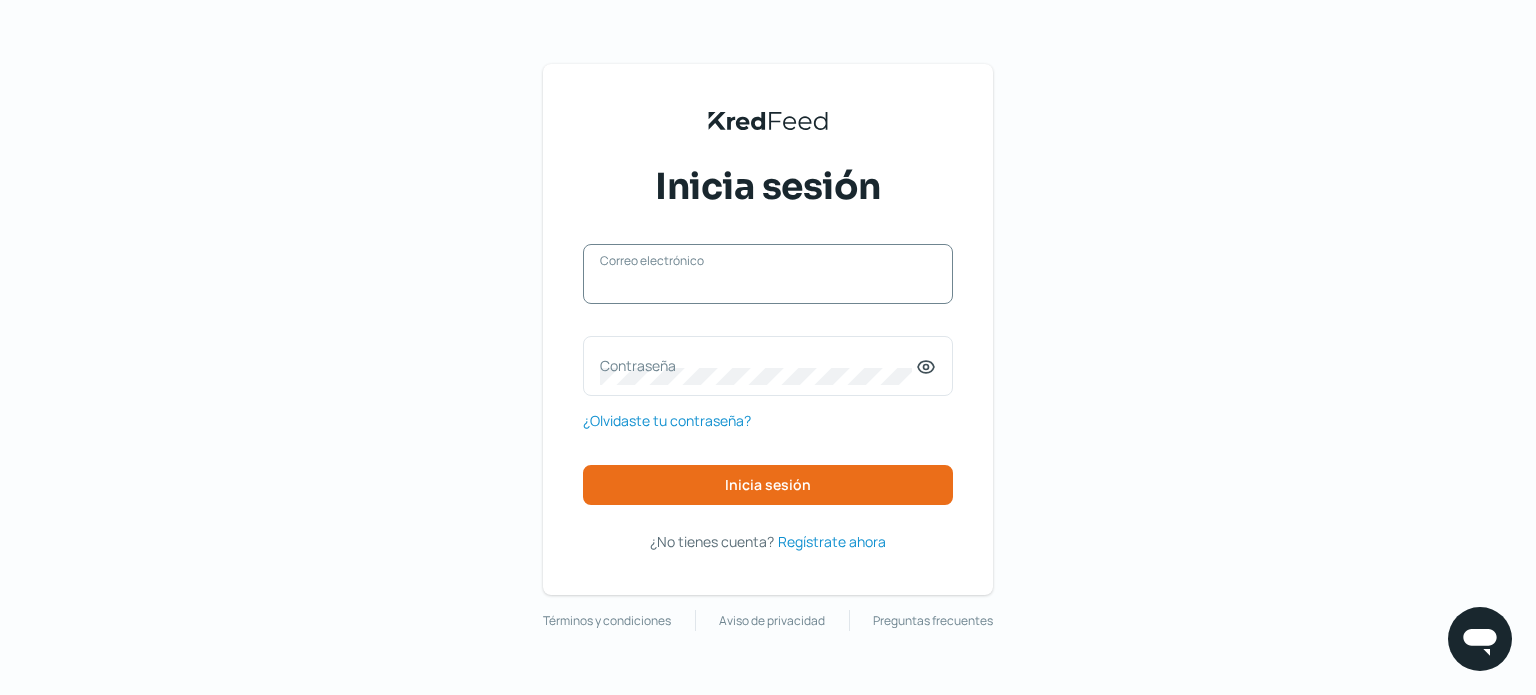 click on "Correo electrónico" at bounding box center (768, 284) 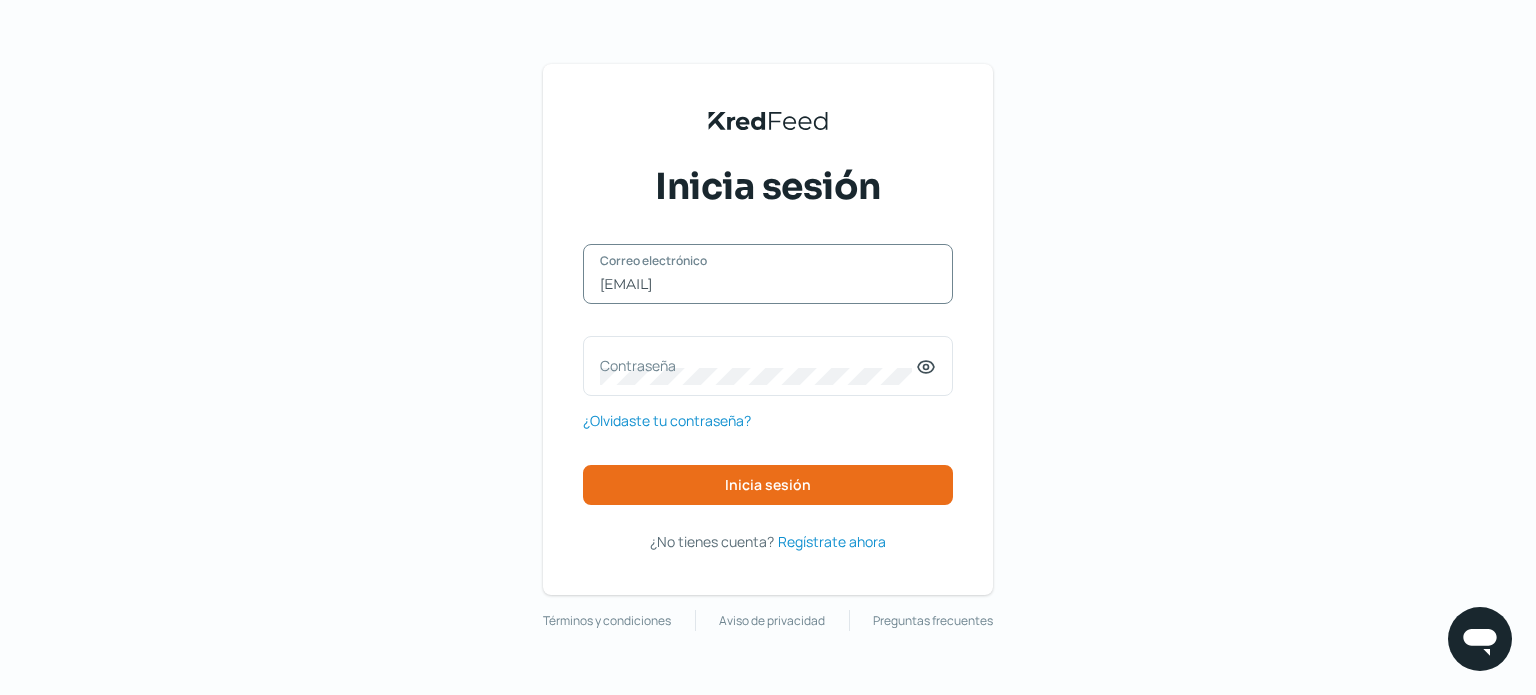 type on "[EMAIL]" 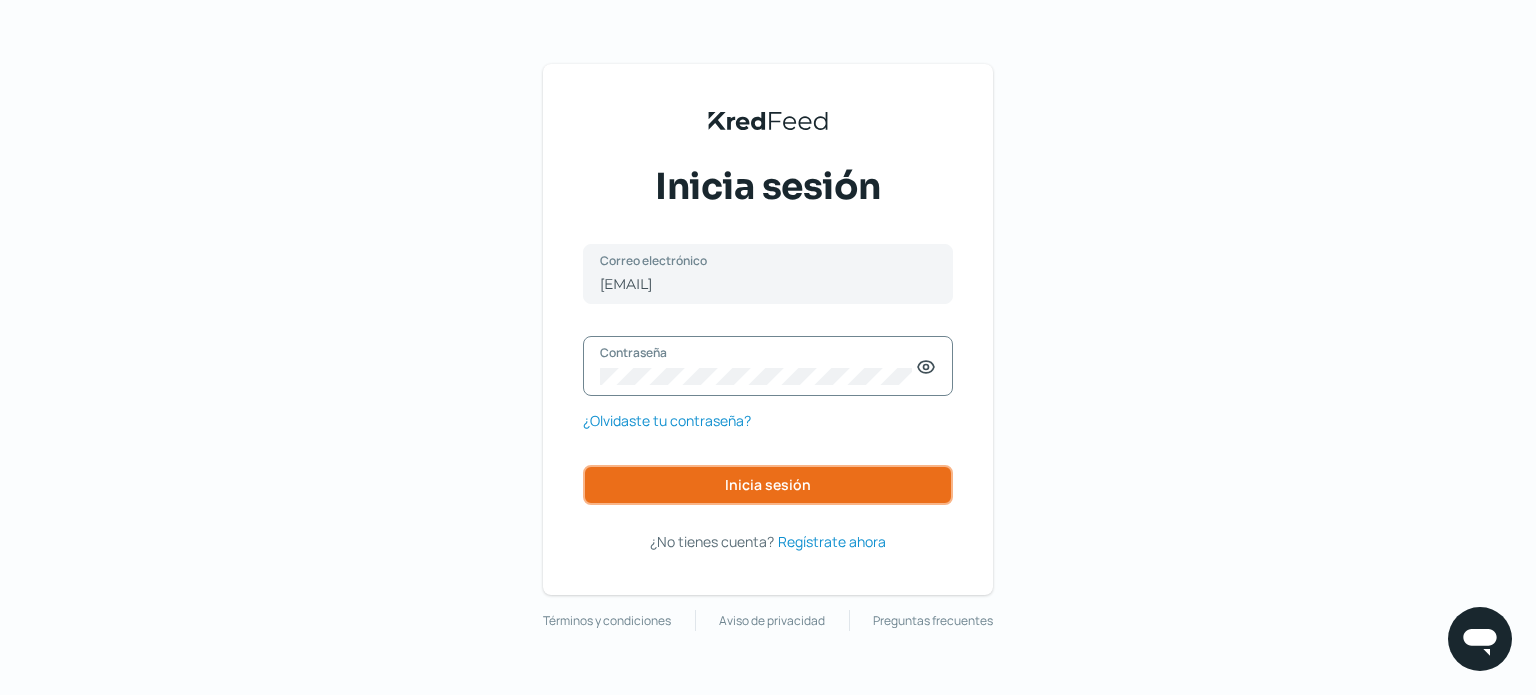 click on "Inicia sesión" at bounding box center [768, 485] 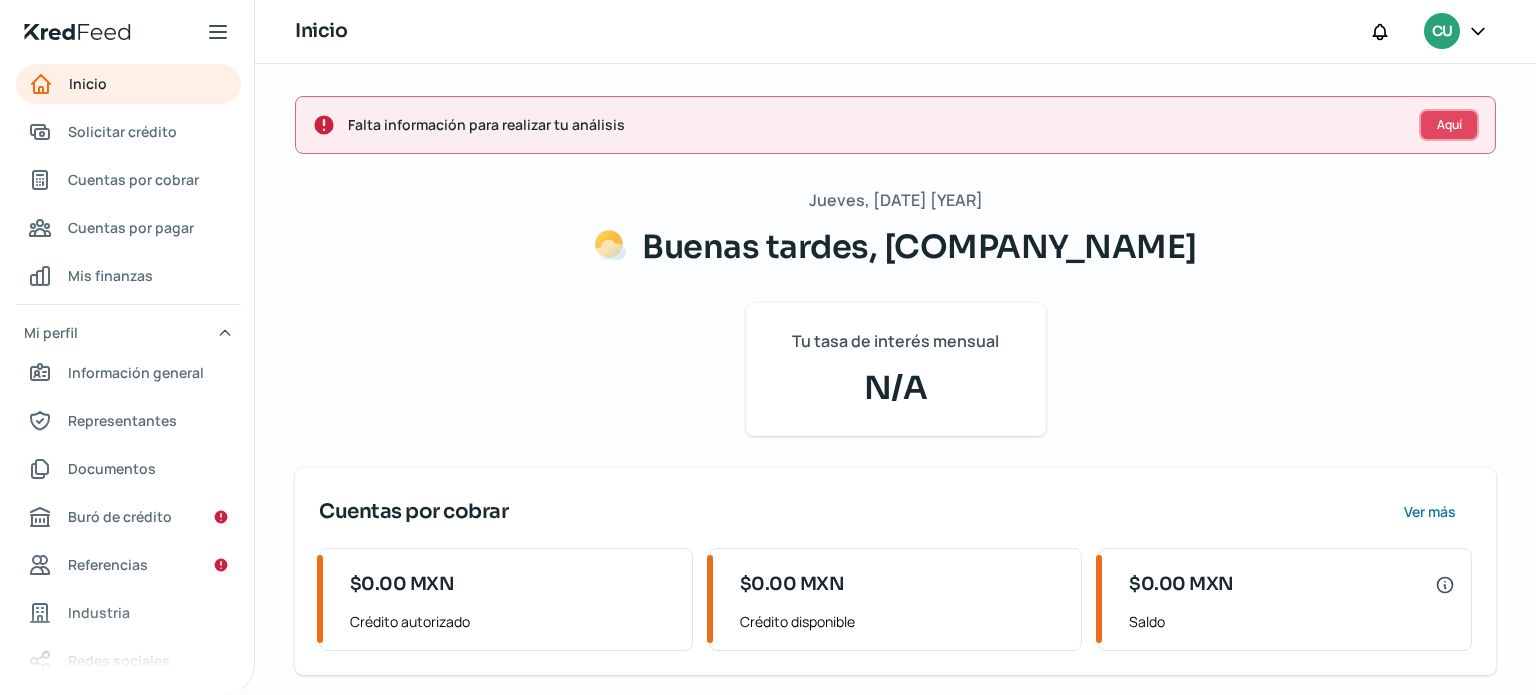 click on "Aquí" at bounding box center (1449, 125) 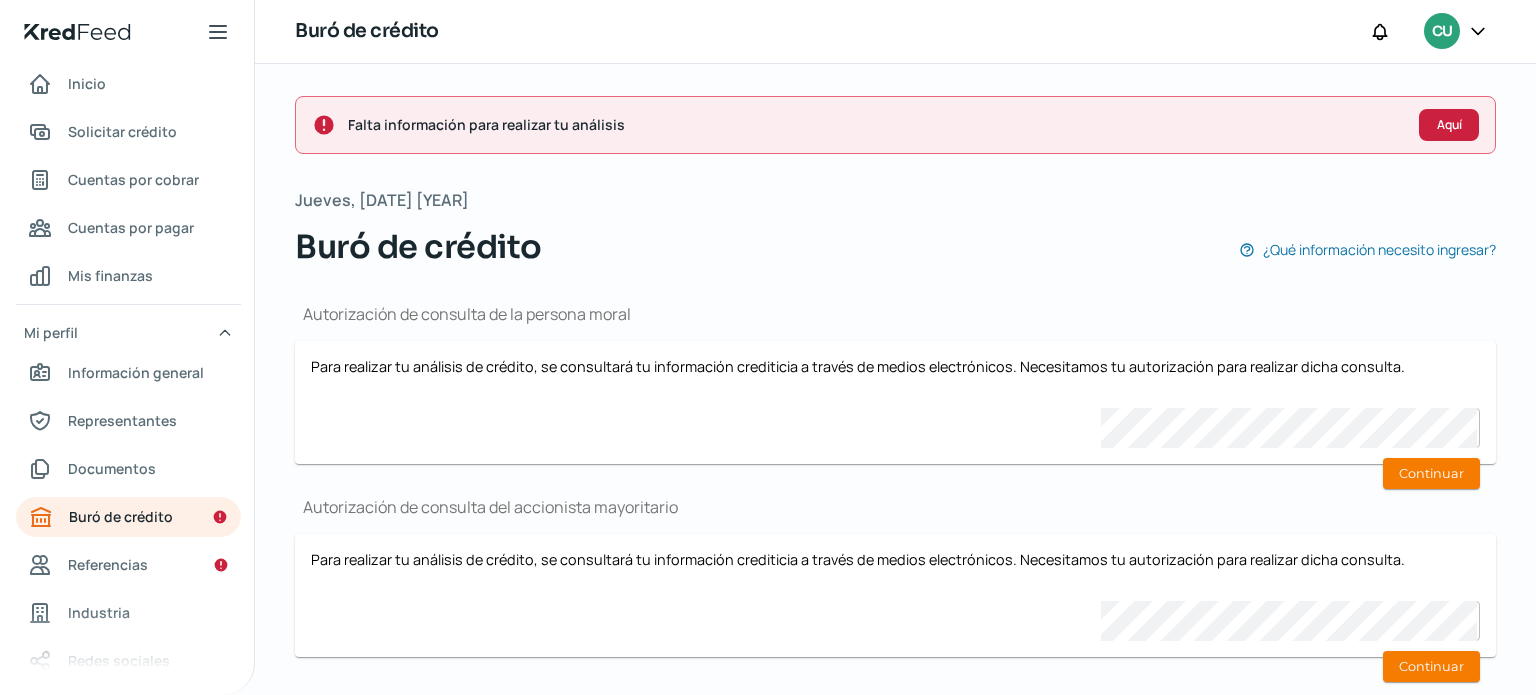 scroll, scrollTop: 40, scrollLeft: 0, axis: vertical 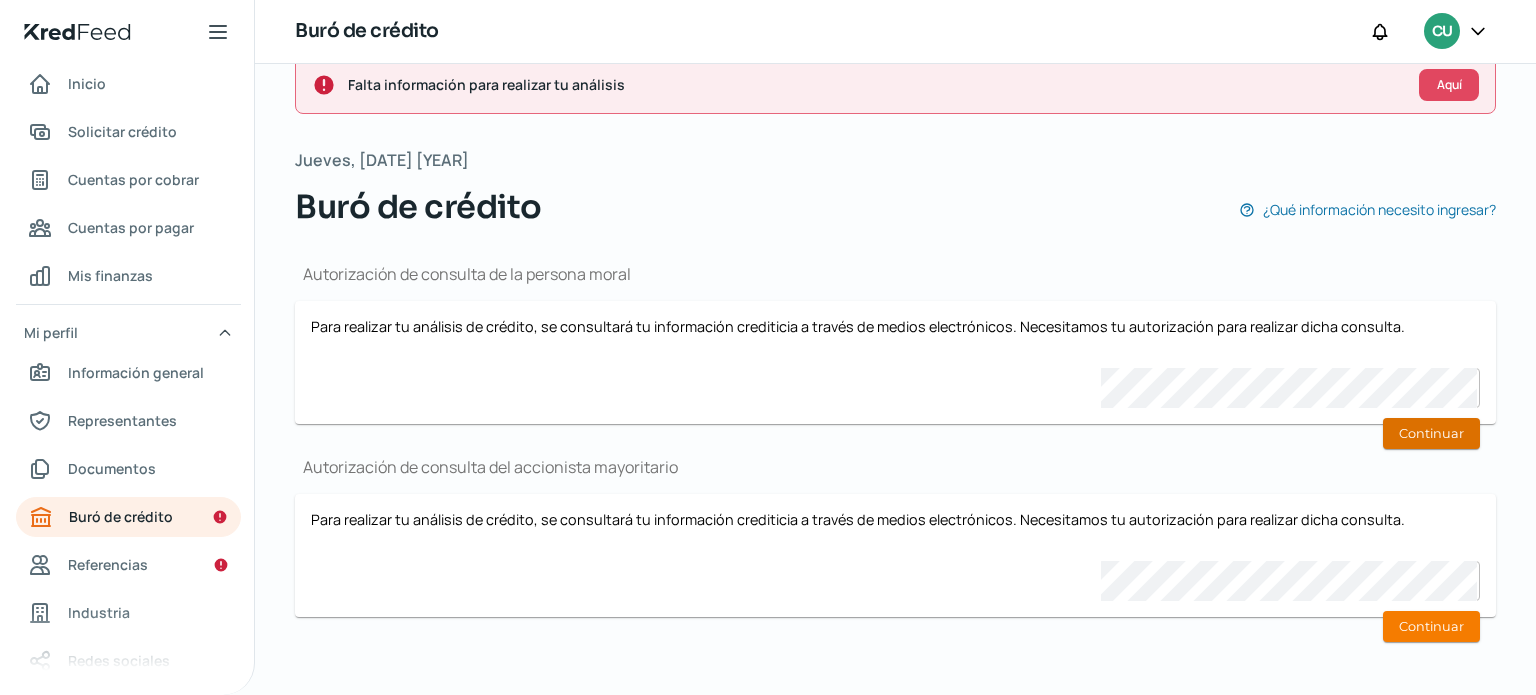 click on "Continuar" at bounding box center (1431, 433) 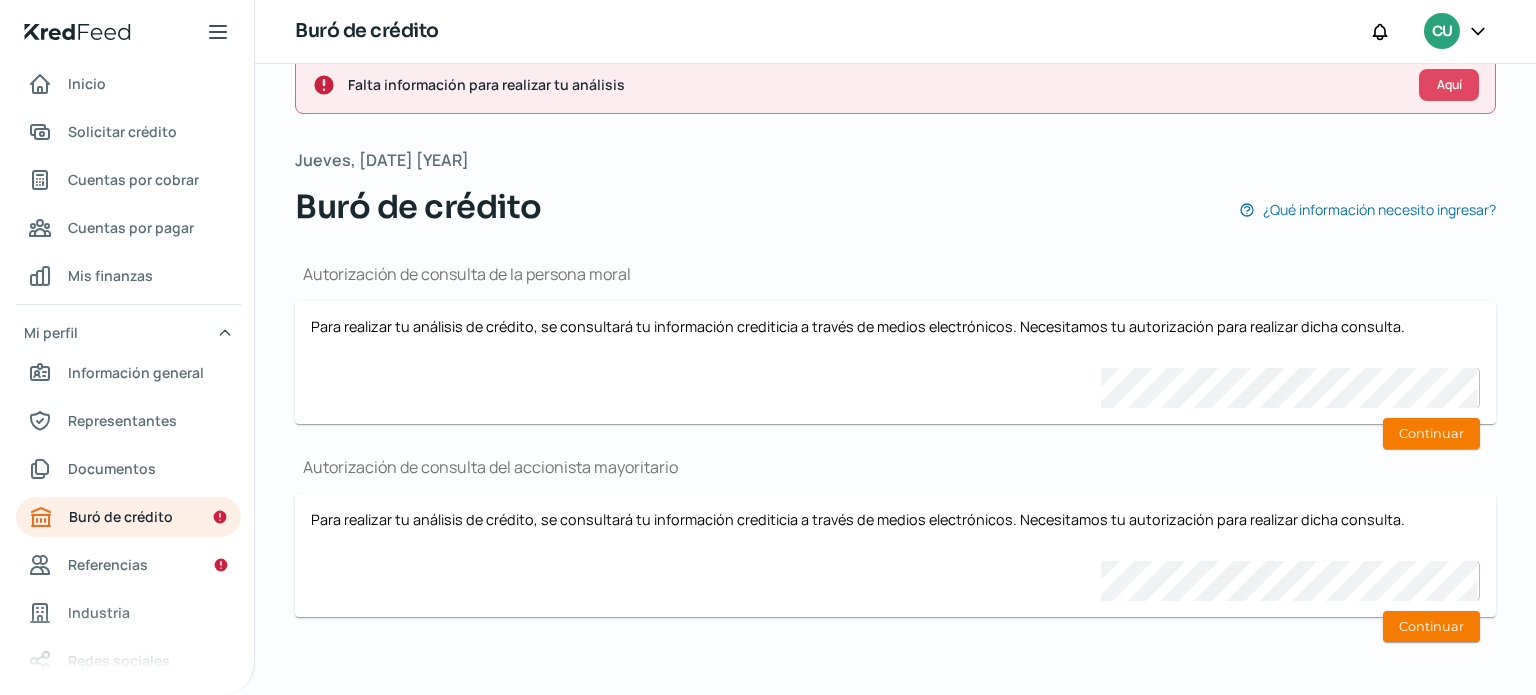 type 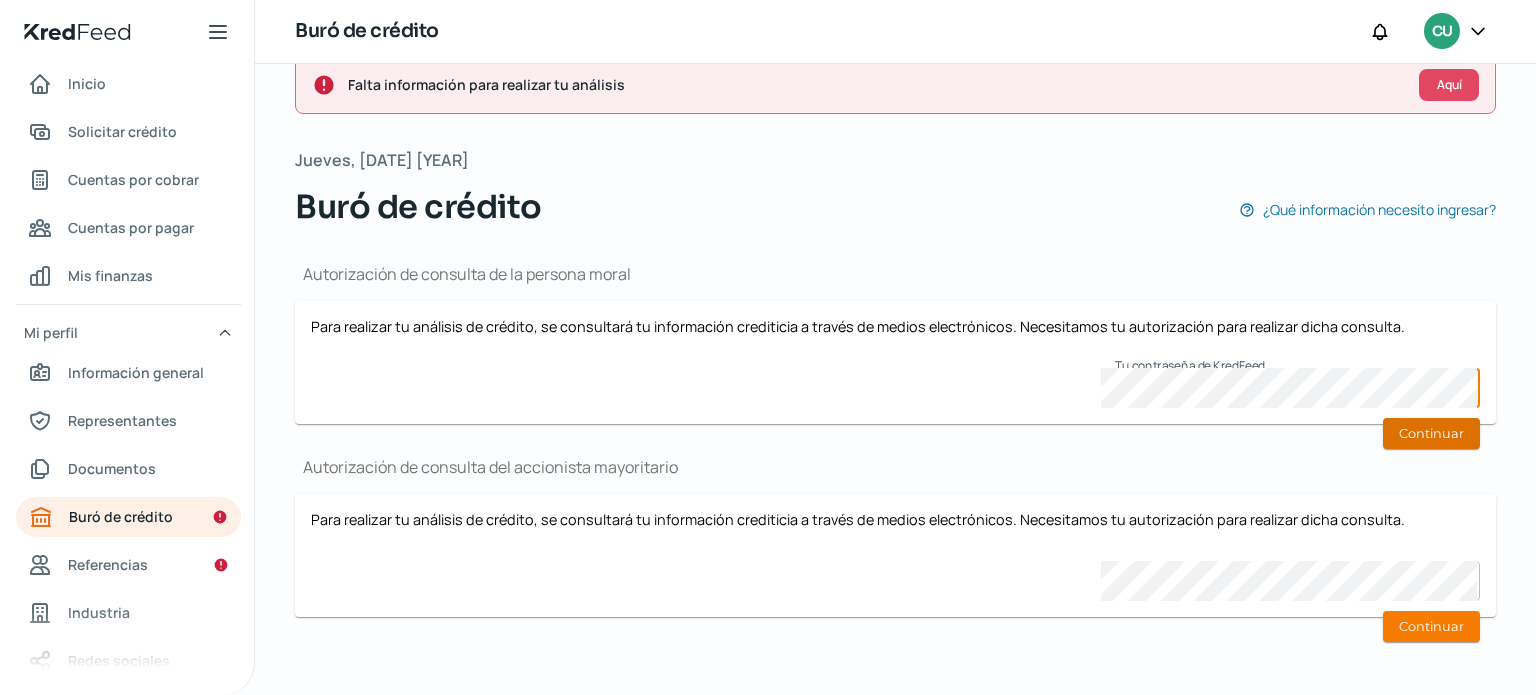 click on "Continuar" at bounding box center [1431, 433] 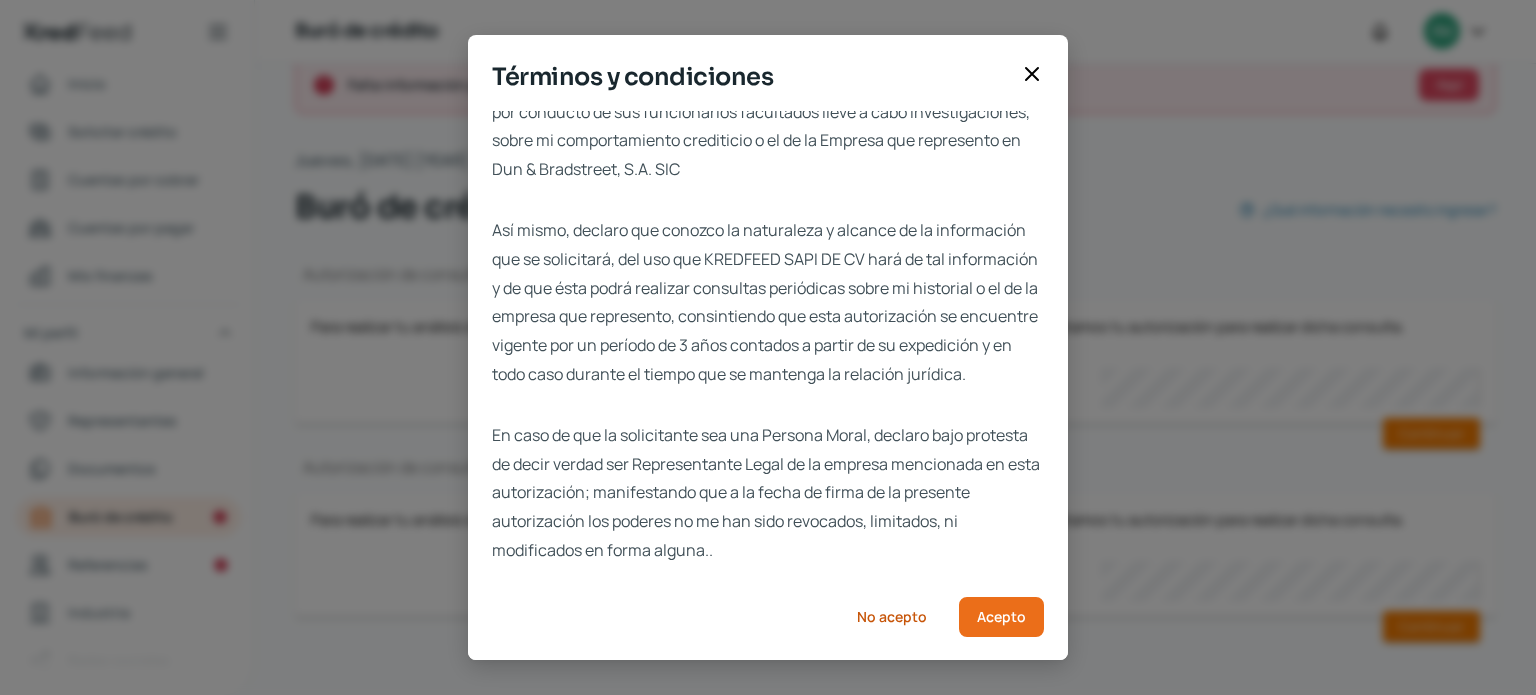 scroll, scrollTop: 71, scrollLeft: 0, axis: vertical 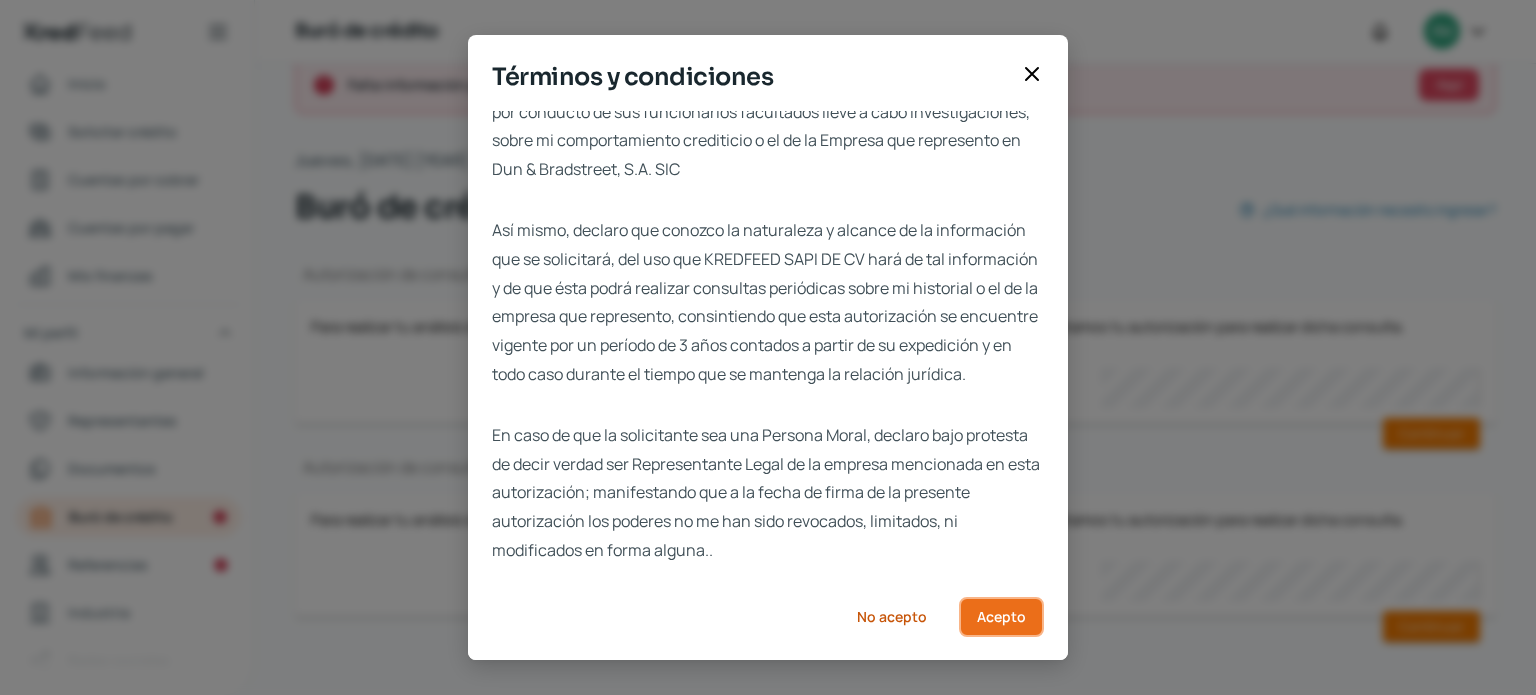 click on "Acepto" at bounding box center (1001, 617) 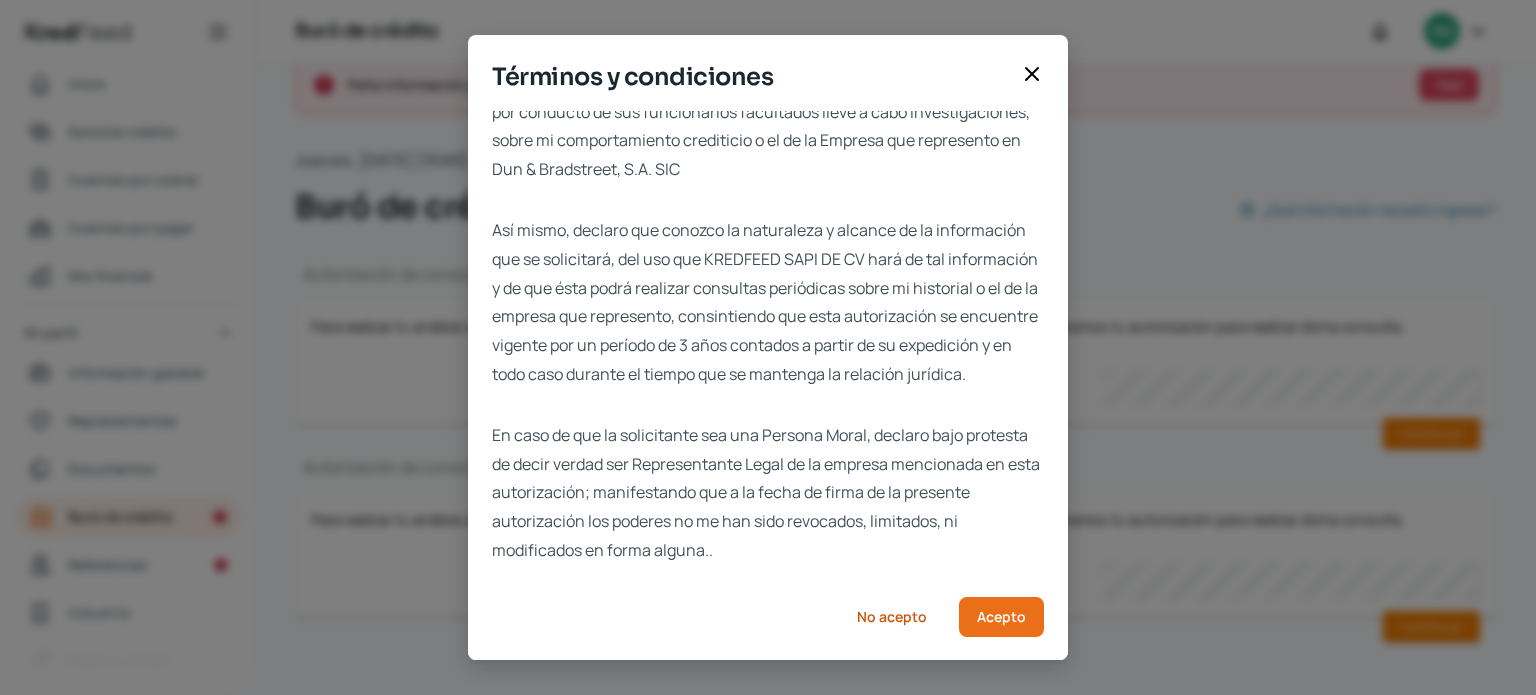 scroll, scrollTop: 18, scrollLeft: 0, axis: vertical 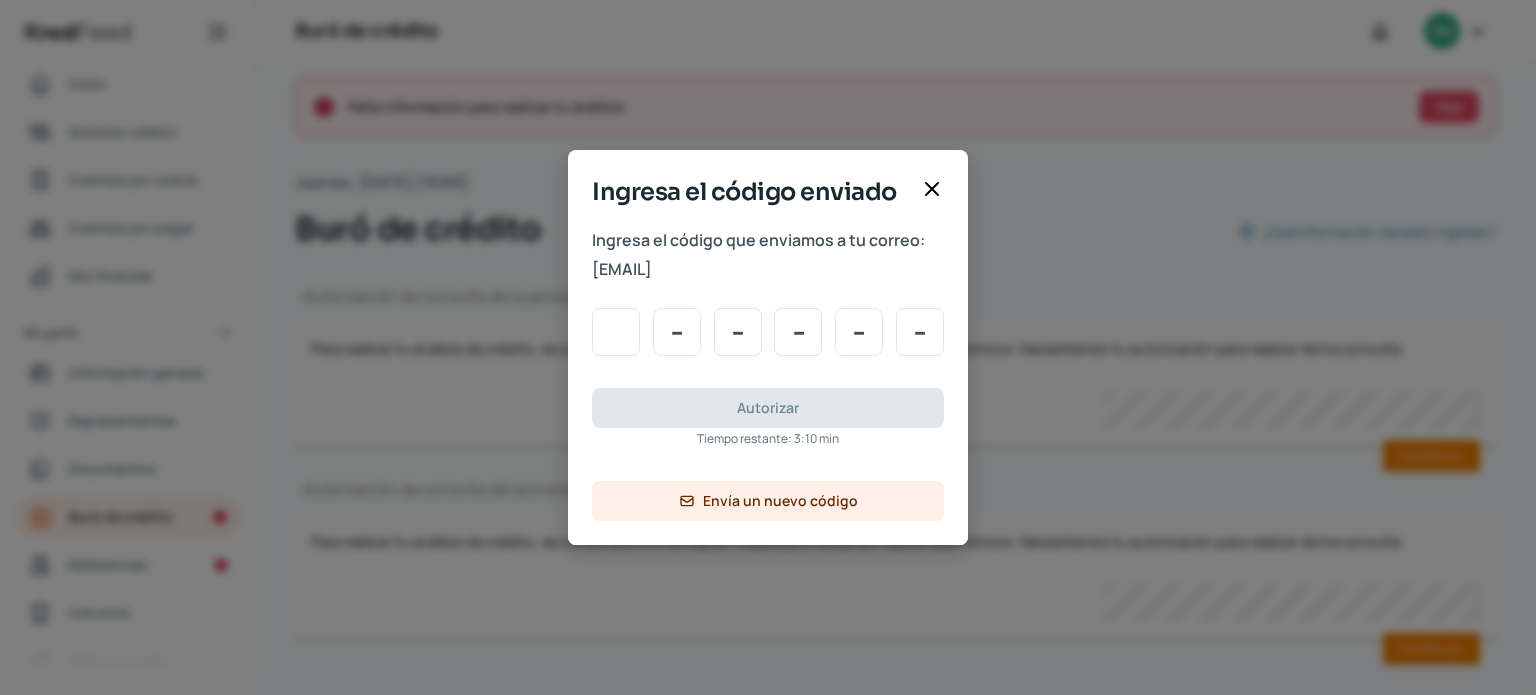 type on "1" 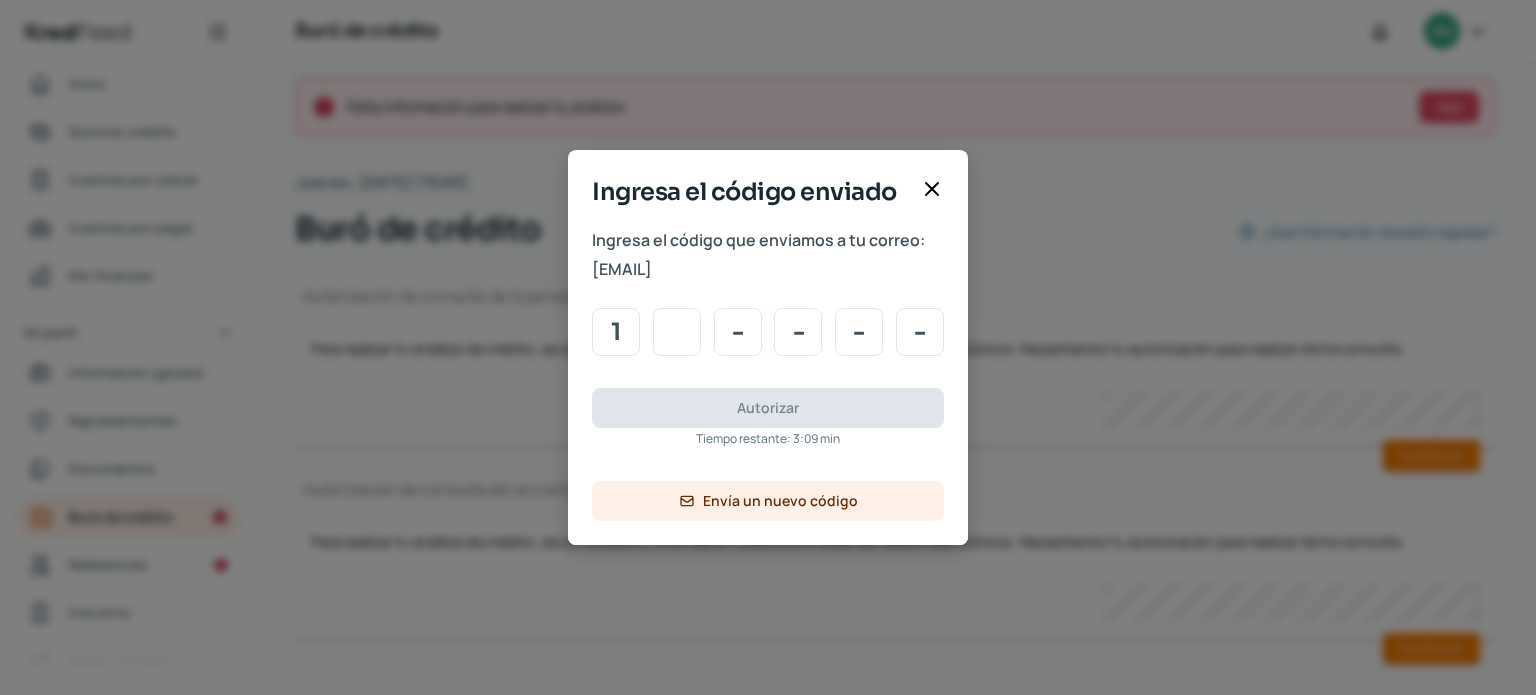 type on "9" 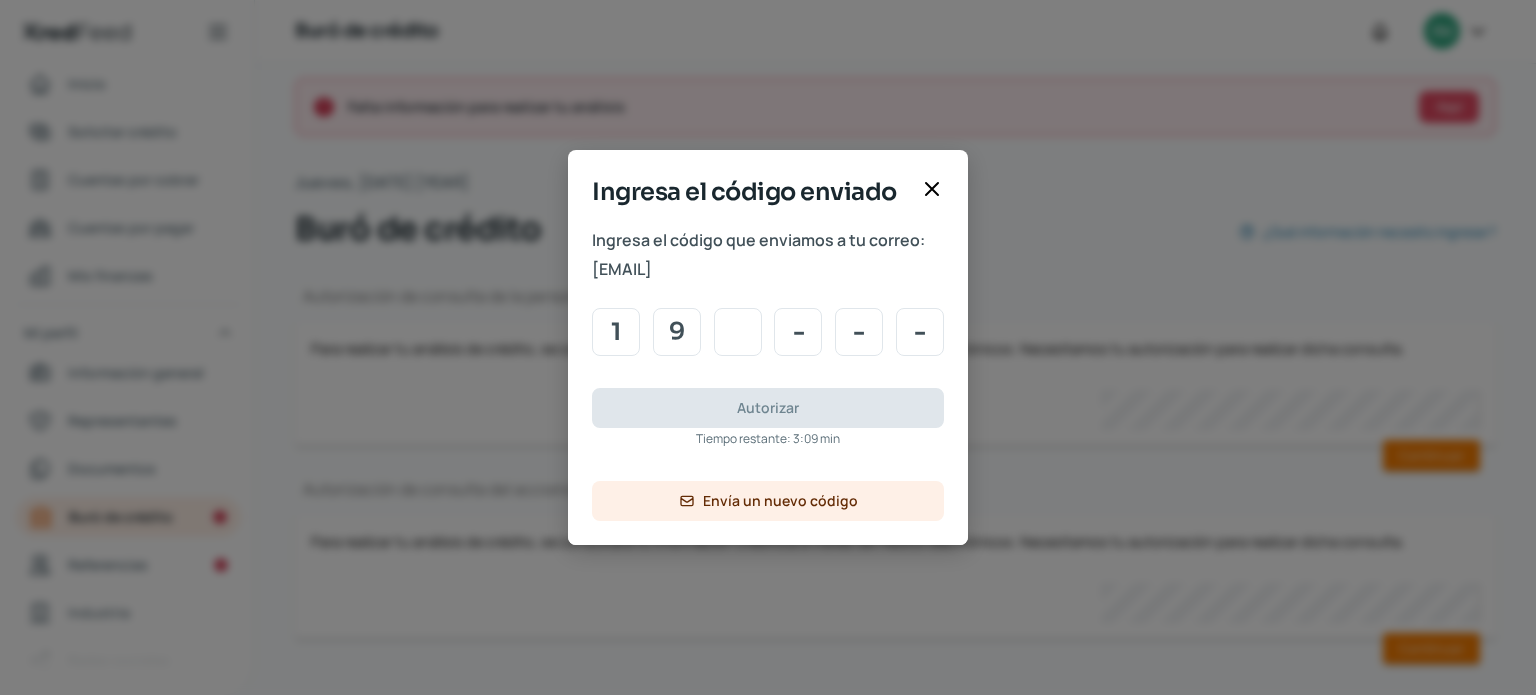 type on "1" 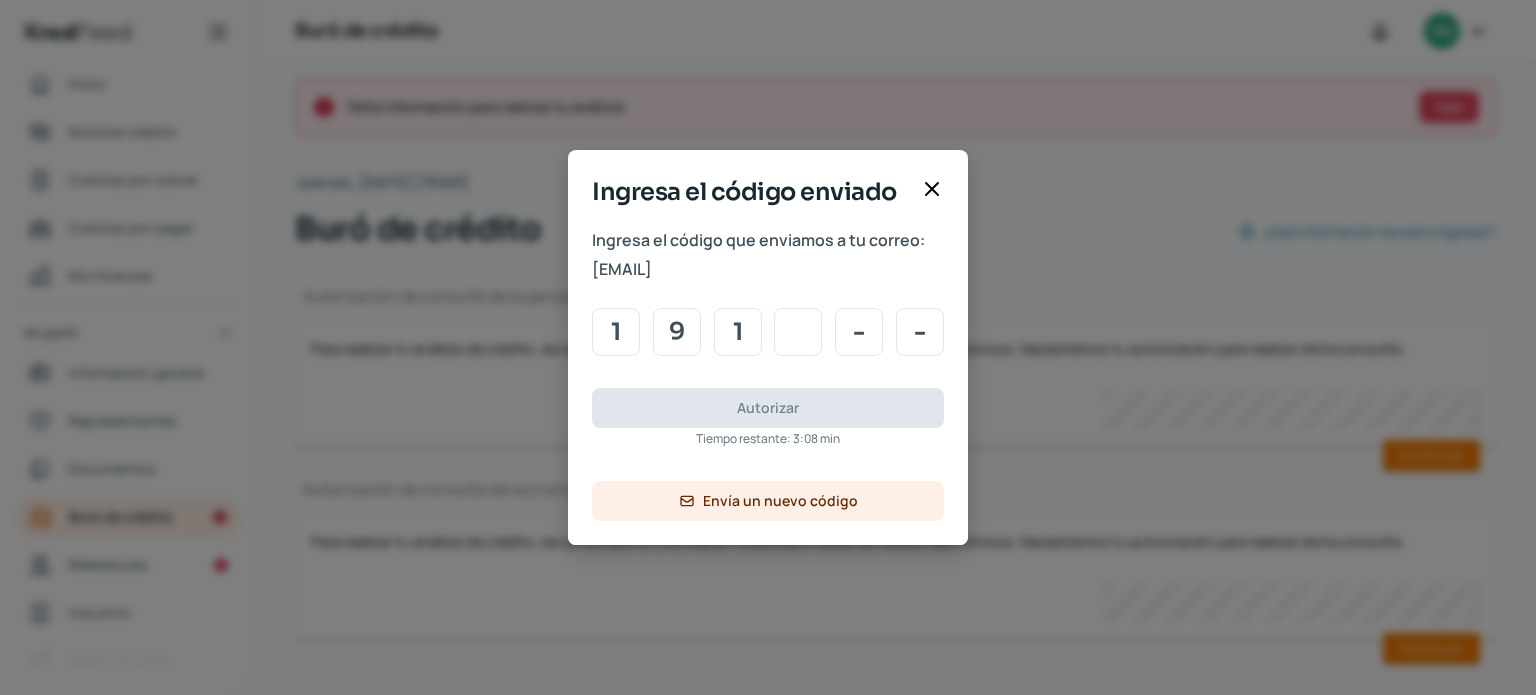 type on "5" 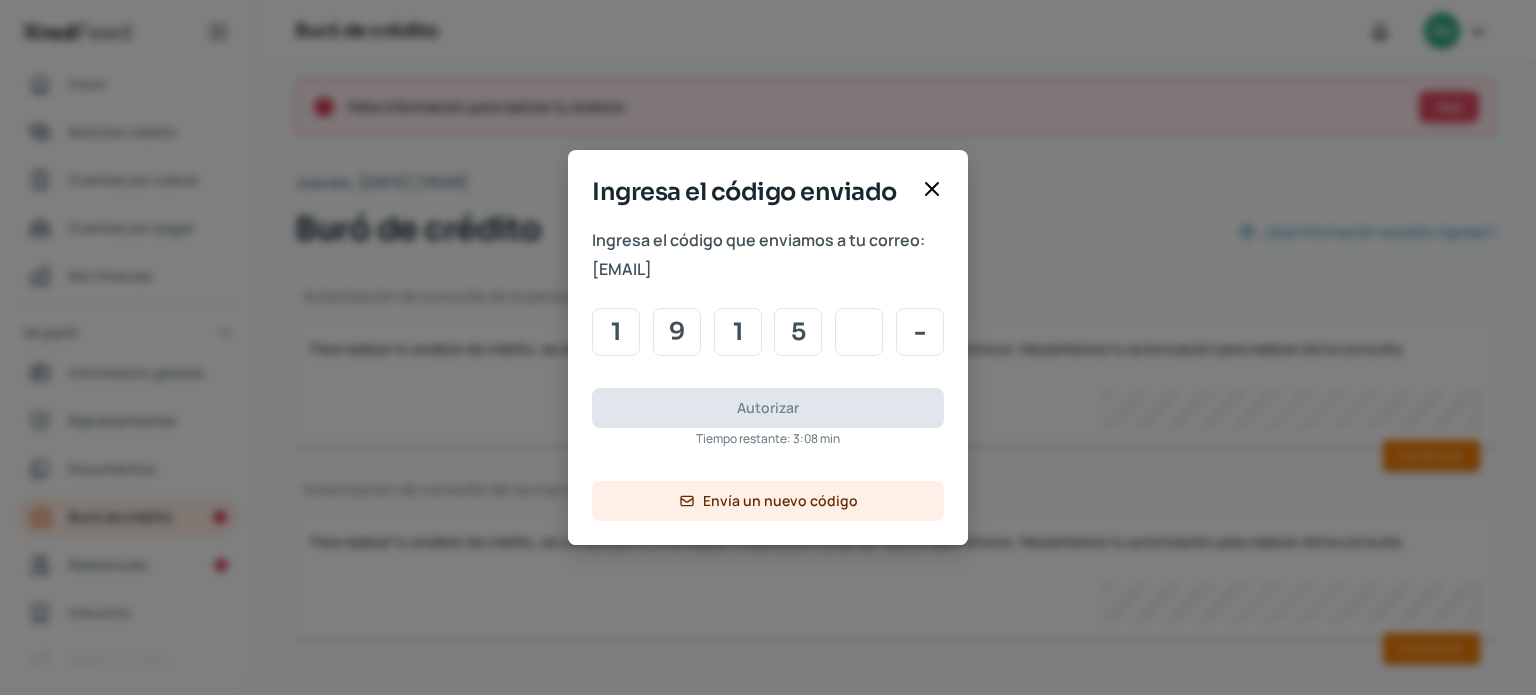 type on "4" 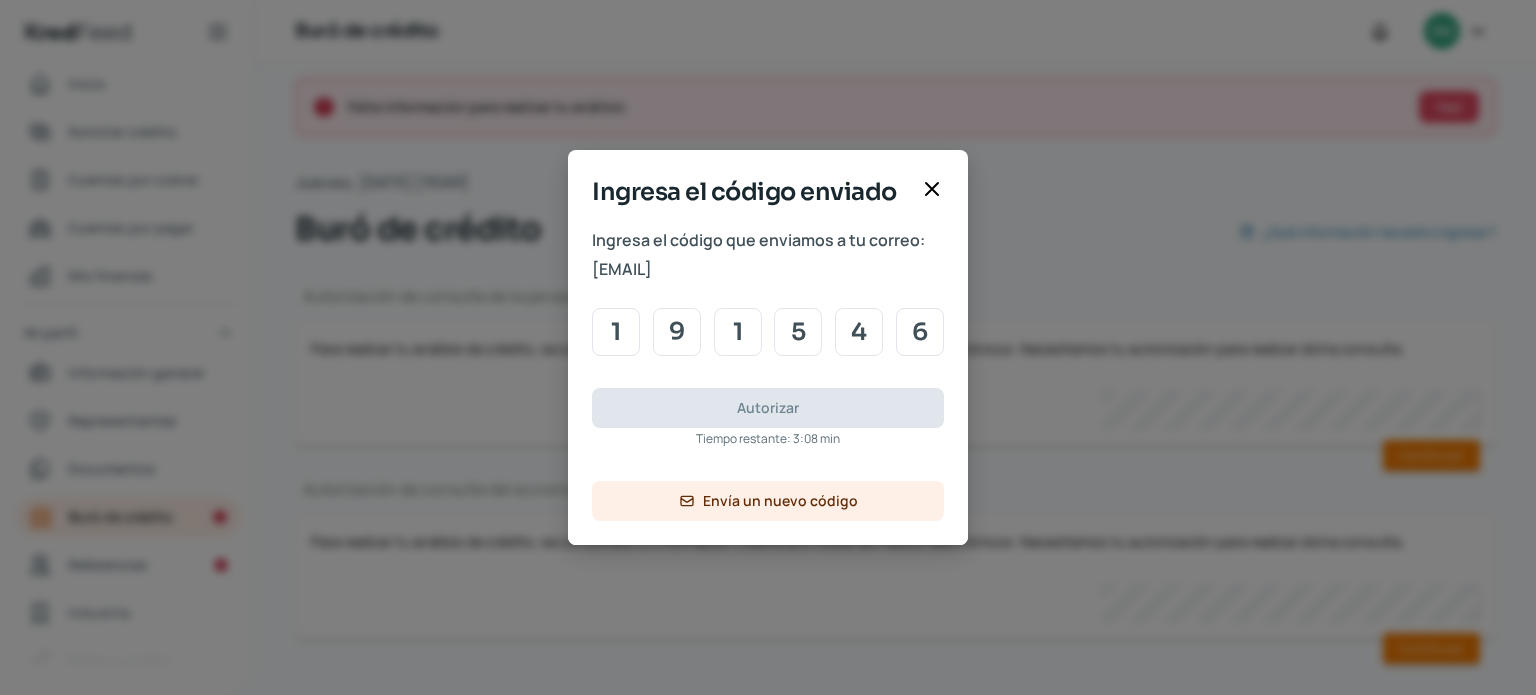 type on "6" 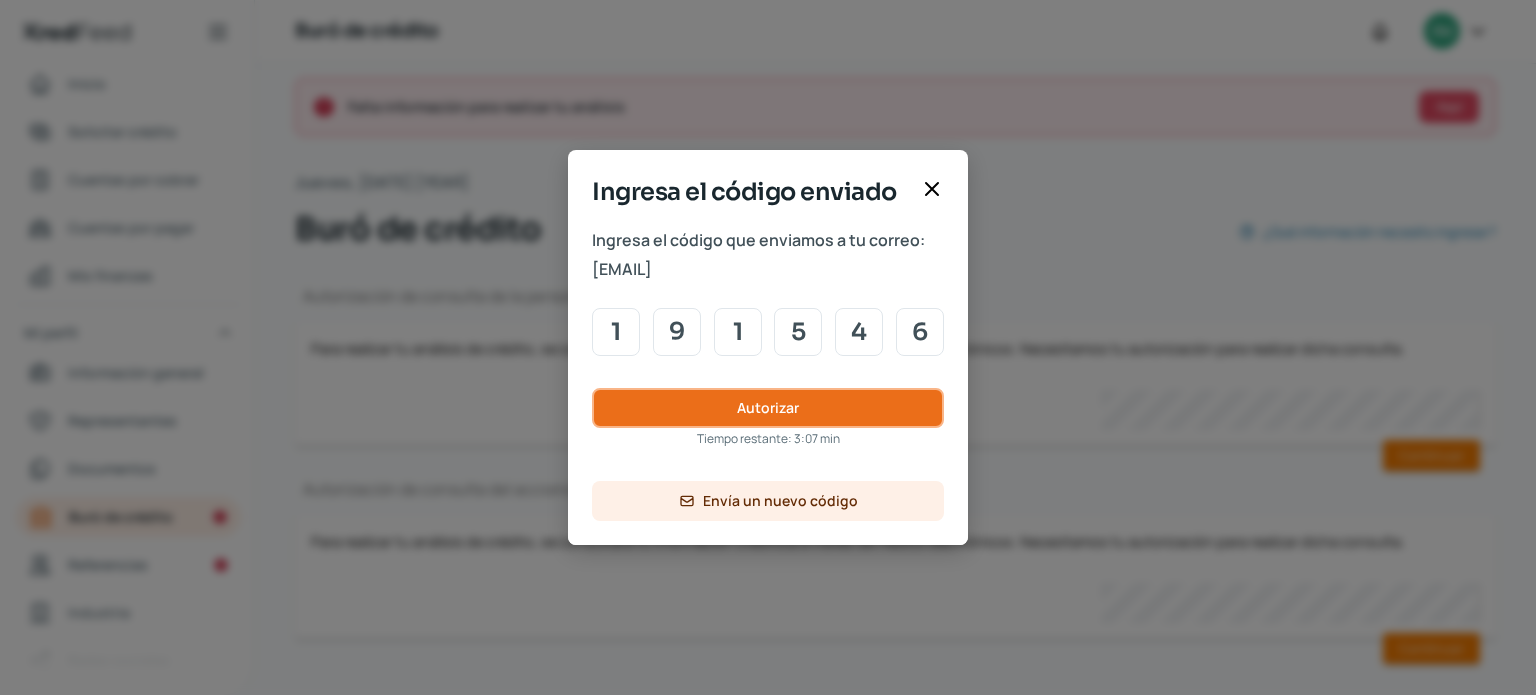 type 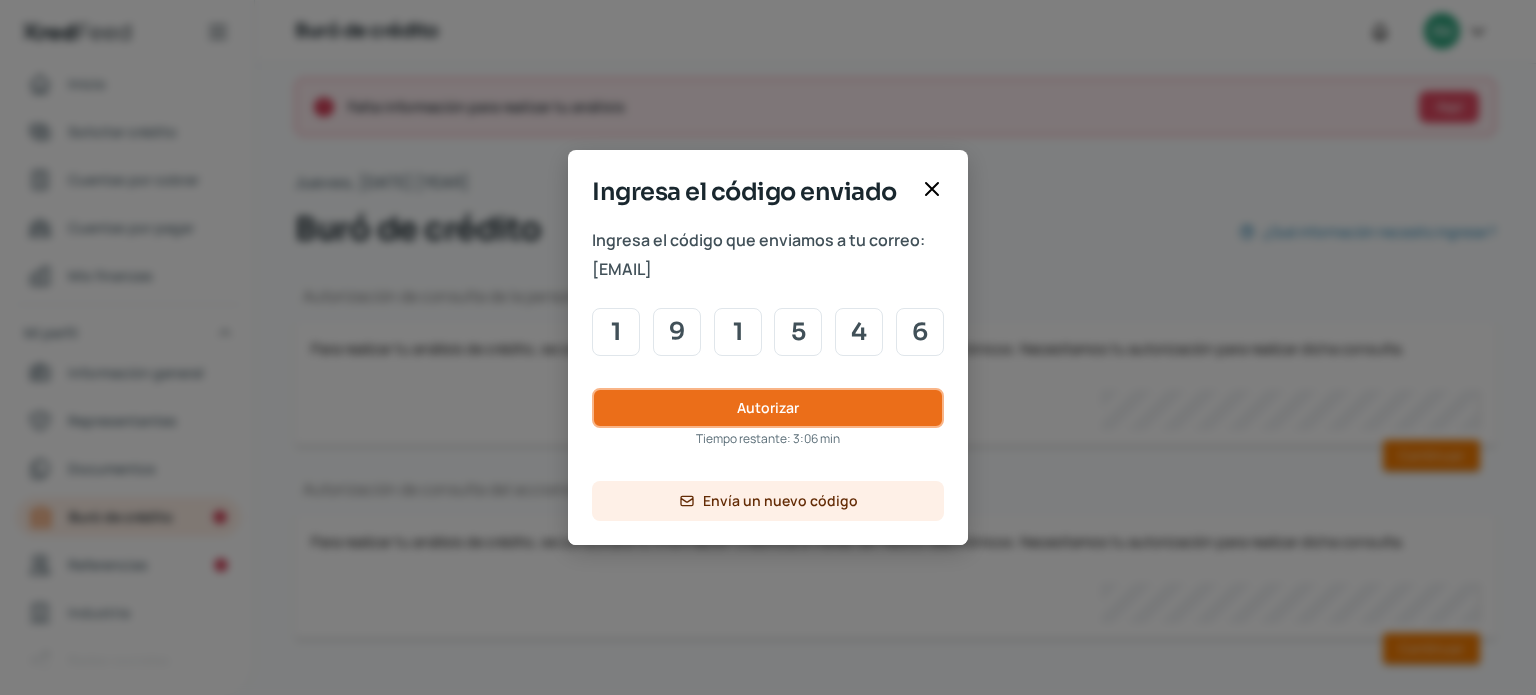click on "Autorizar" at bounding box center [768, 408] 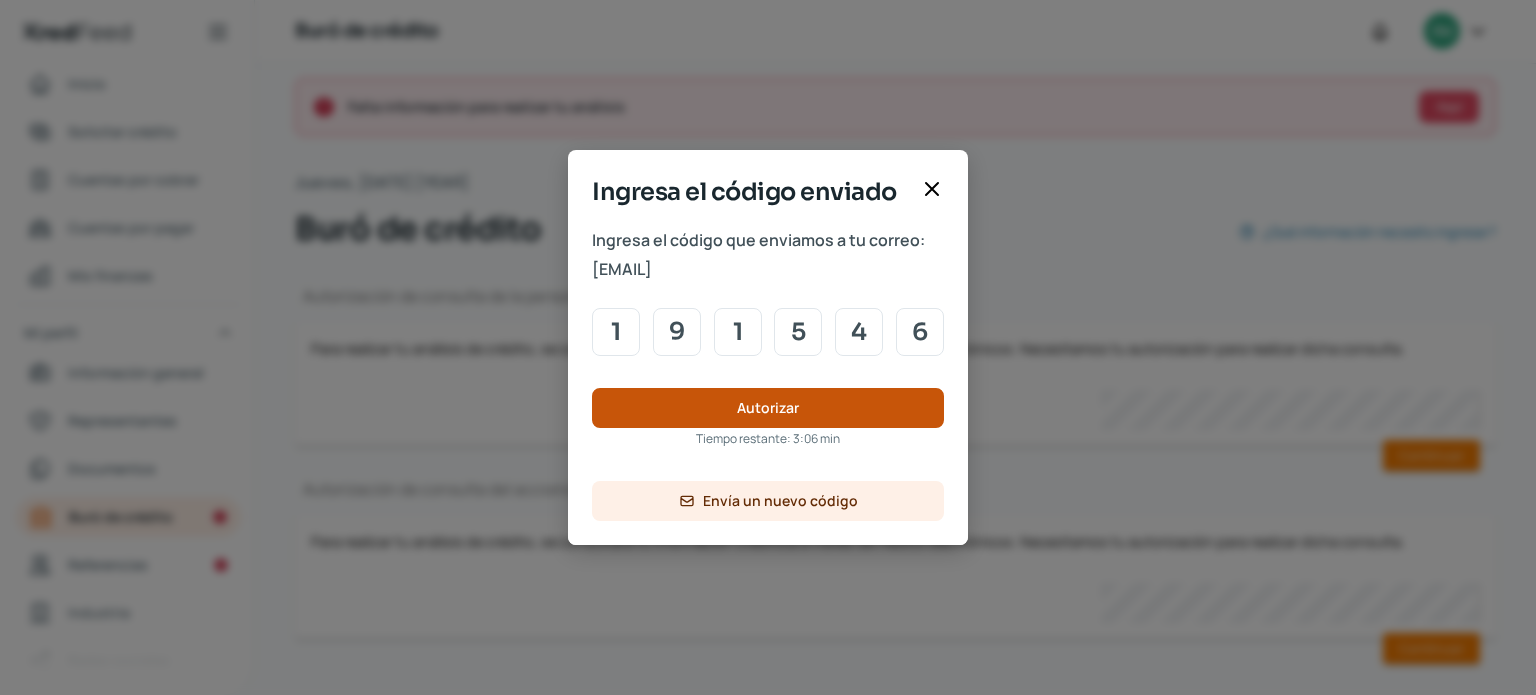 type 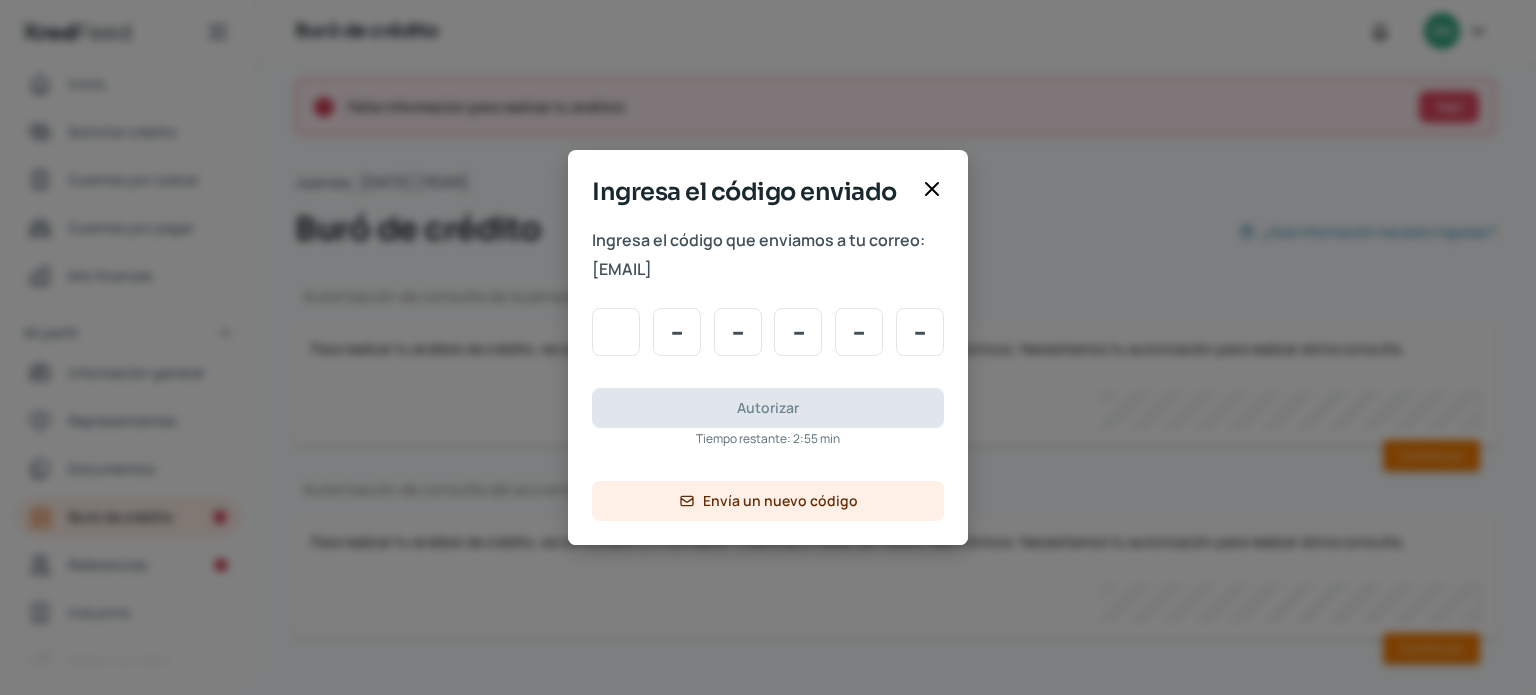 click at bounding box center [616, 332] 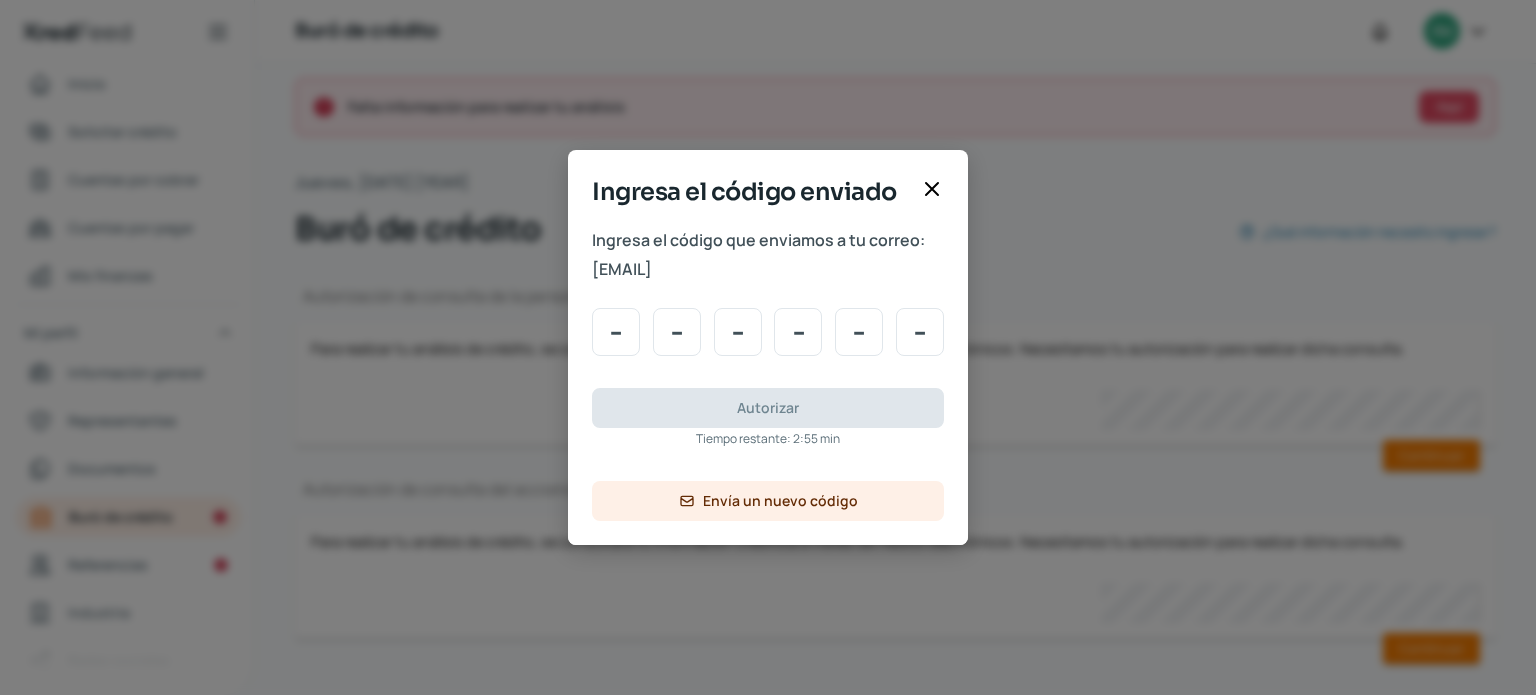 type on "1" 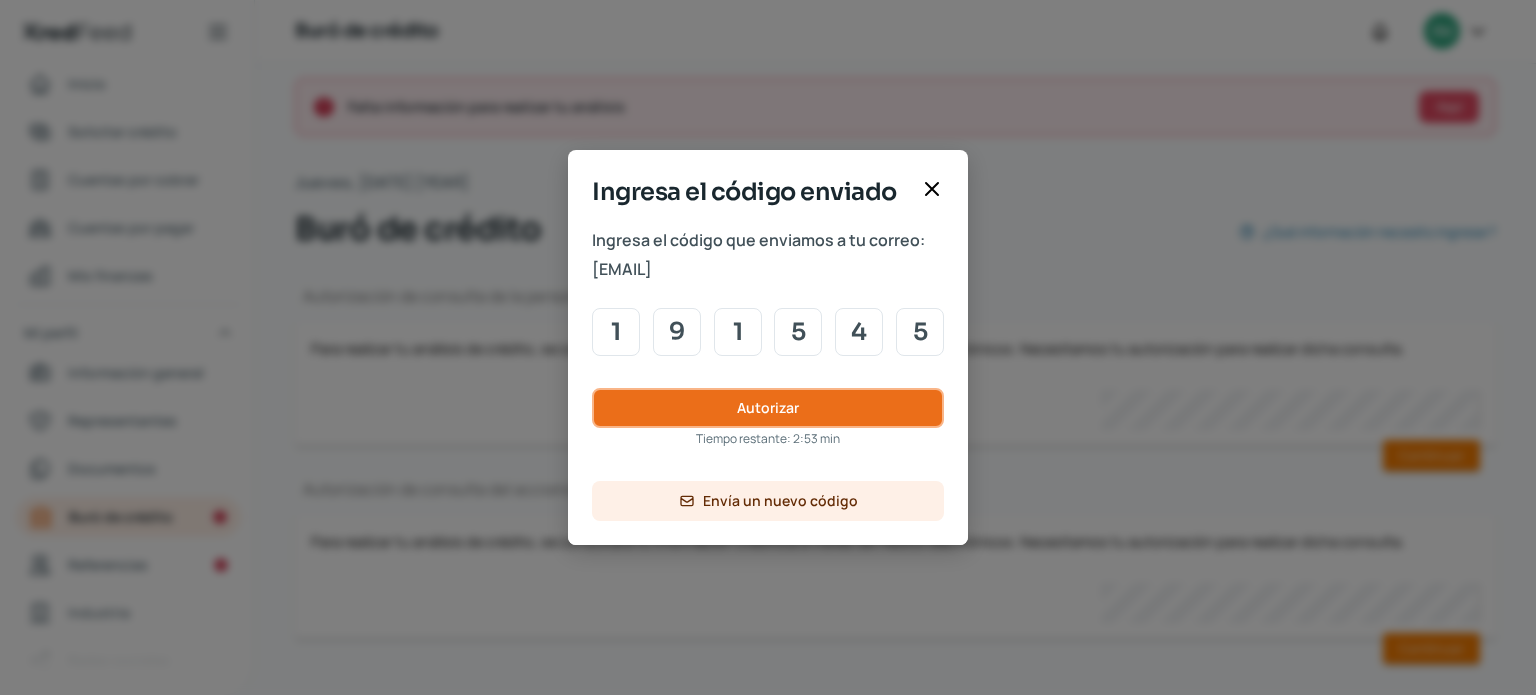 click on "Autorizar" at bounding box center [768, 408] 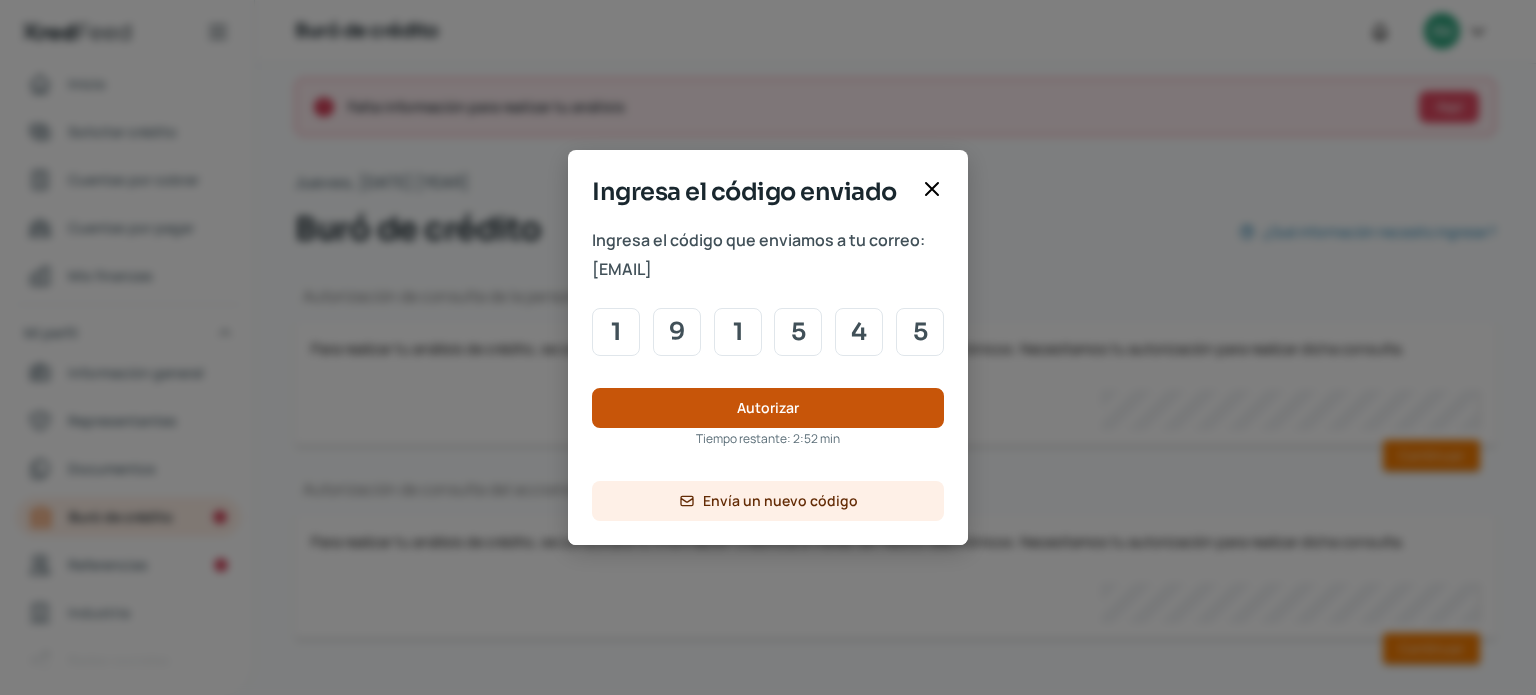 type 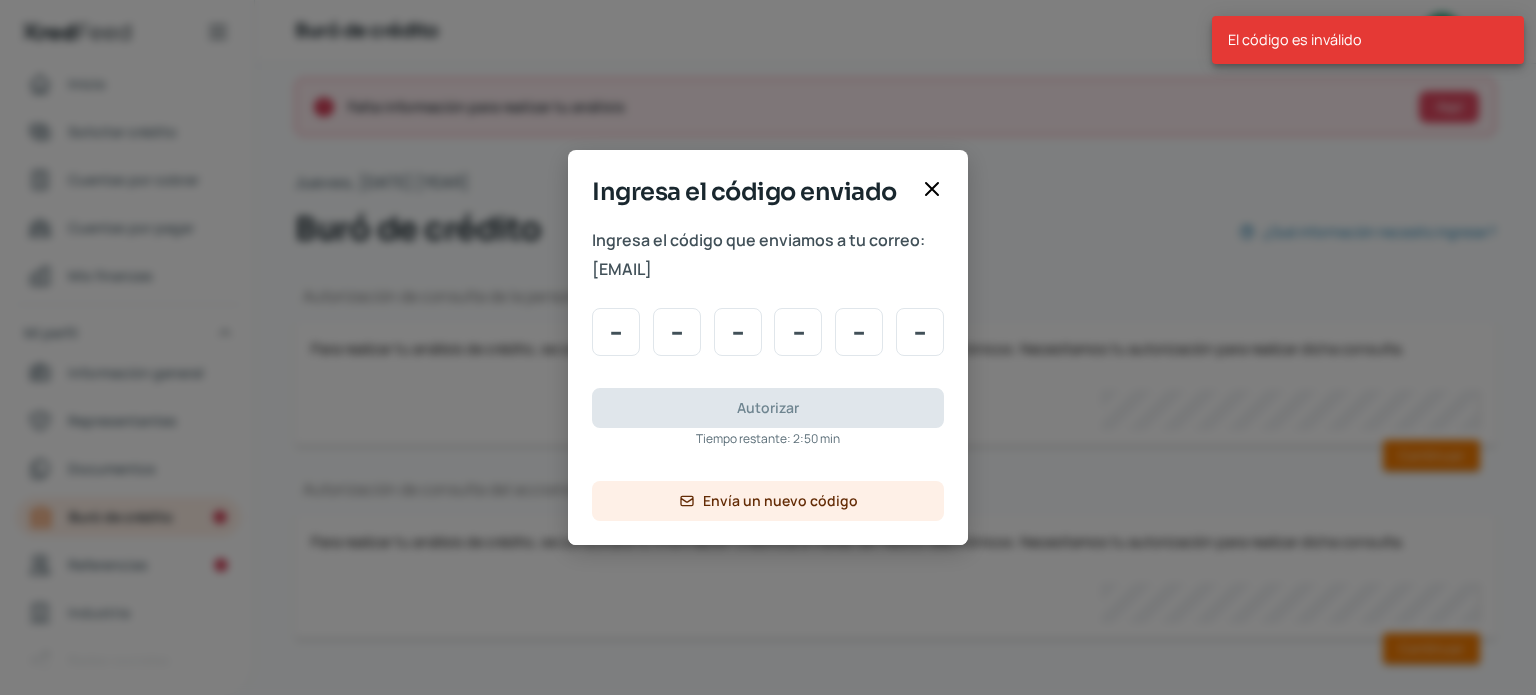 click 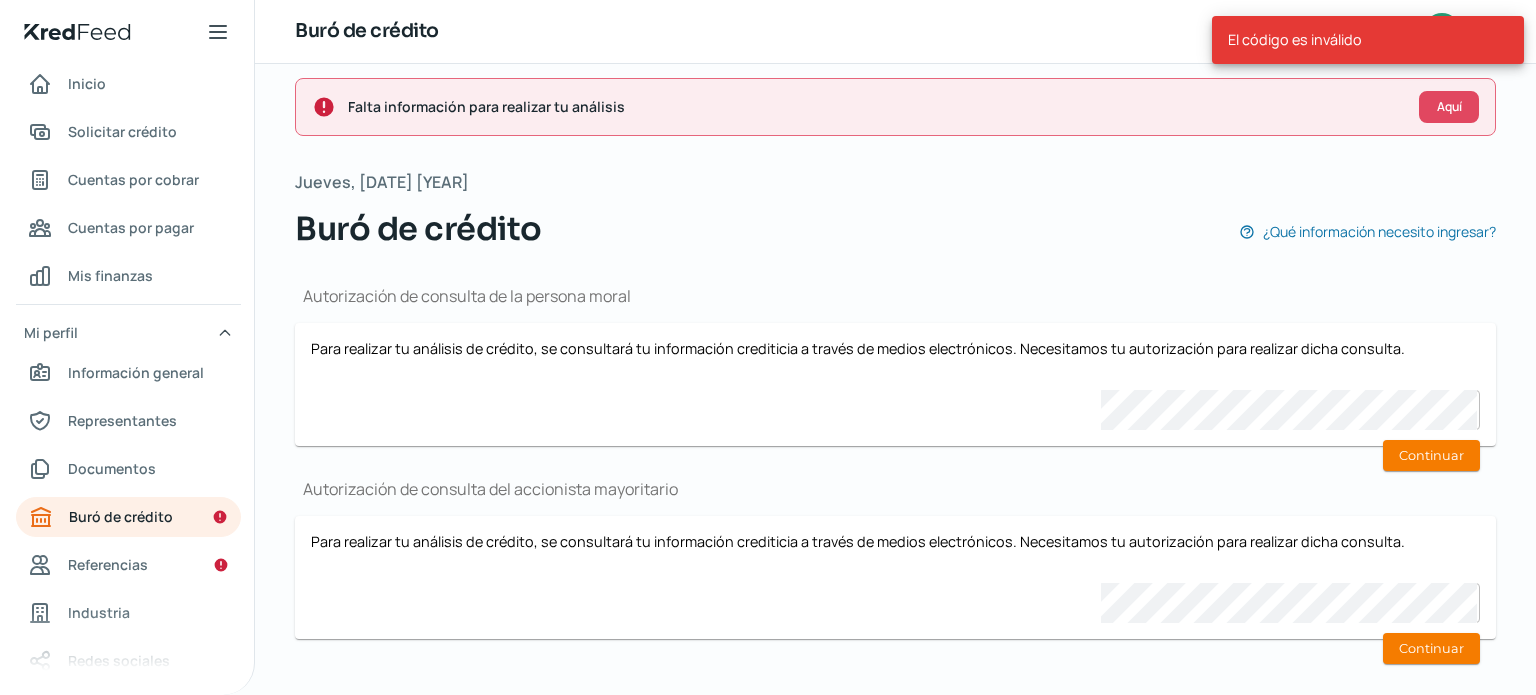 click on "Buró de crédito CU" at bounding box center (895, 32) 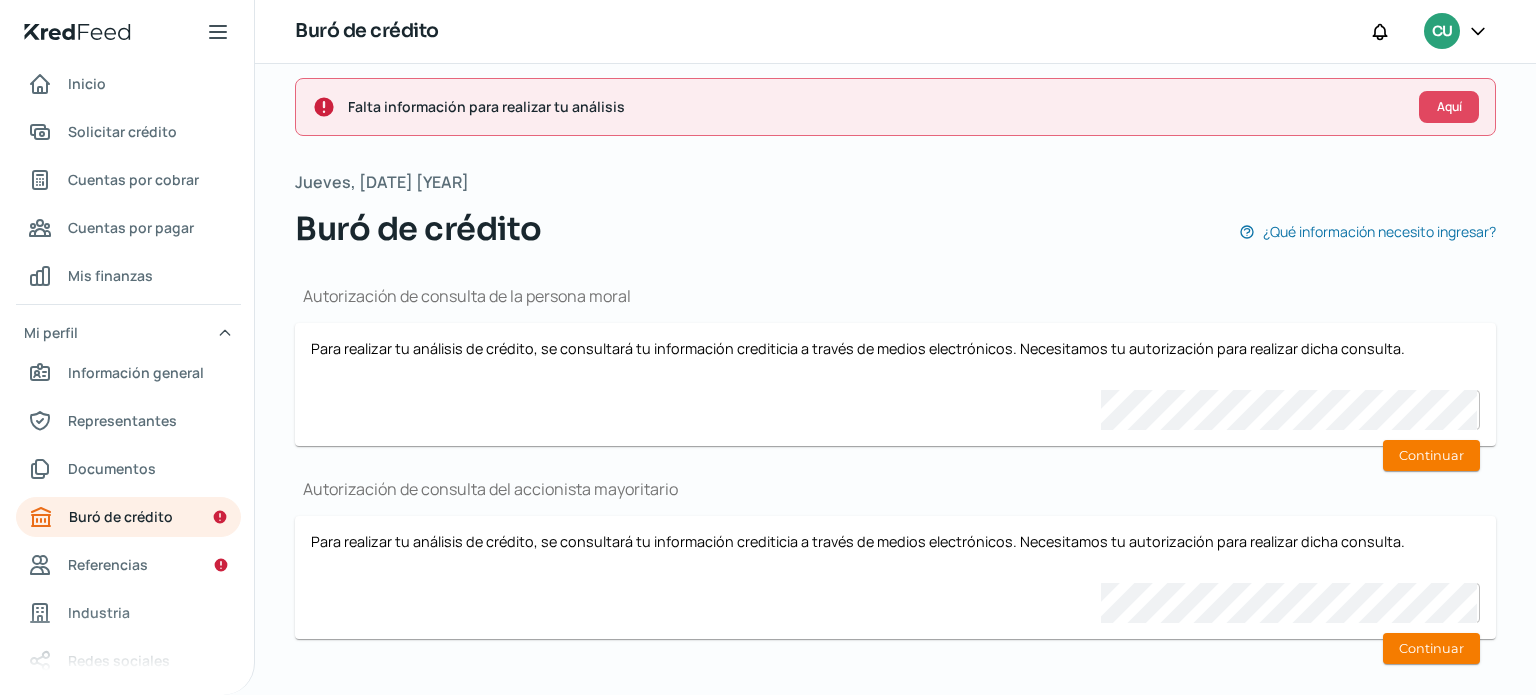 click on "Falta información para realizar tu análisis Aquí Jueves, 7 de agosto 2025 Buró de crédito ¿Qué información necesito ingresar? Autorización de consulta de la persona moral Para realizar tu análisis de crédito, se consultará tu información crediticia a través de medios electrónicos. Necesitamos tu autorización para realizar dicha consulta. Tu contraseña de KredFeed Continuar Autorización de consulta del accionista mayoritario Para realizar tu análisis de crédito, se consultará tu información crediticia a través de medios electrónicos. Necesitamos tu autorización para realizar dicha consulta. Tu contraseña de KredFeed Continuar" at bounding box center (895, 382) 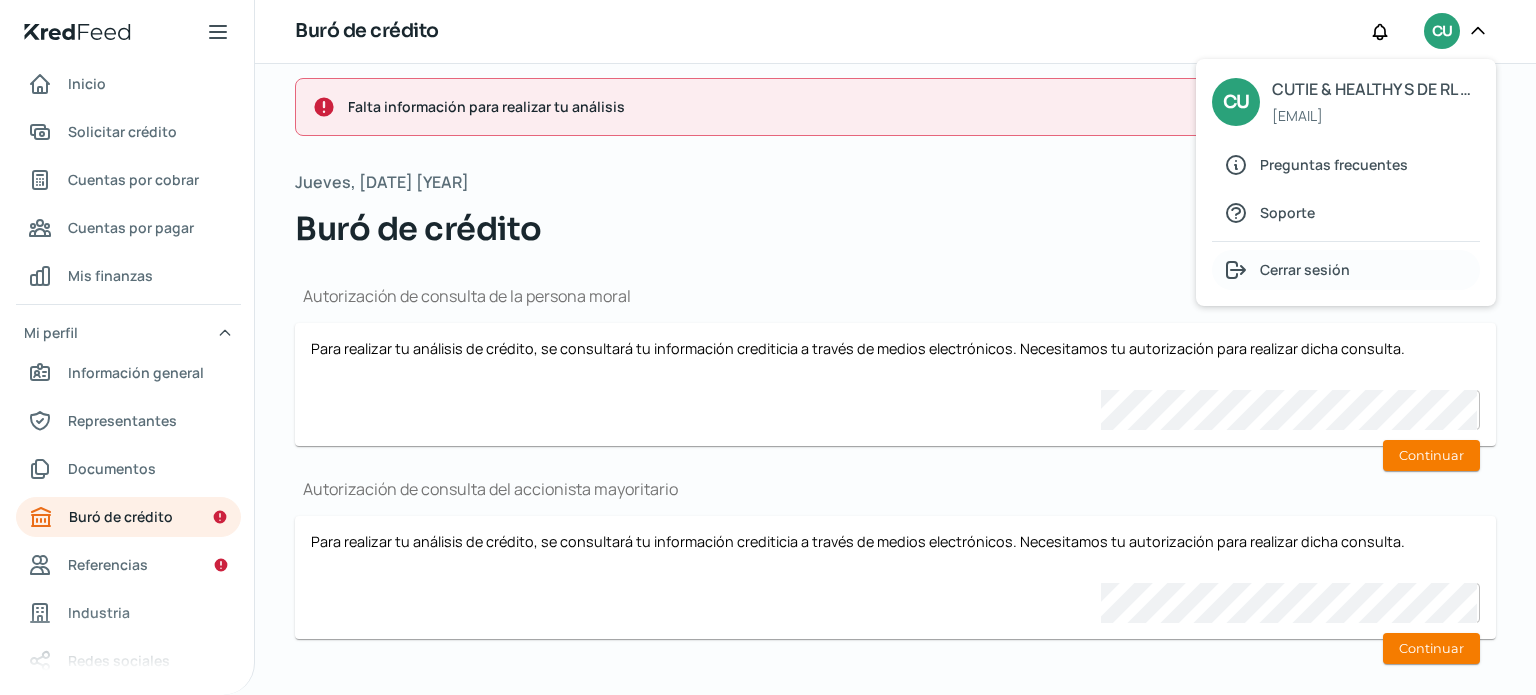 click on "Cerrar sesión" at bounding box center (1305, 269) 